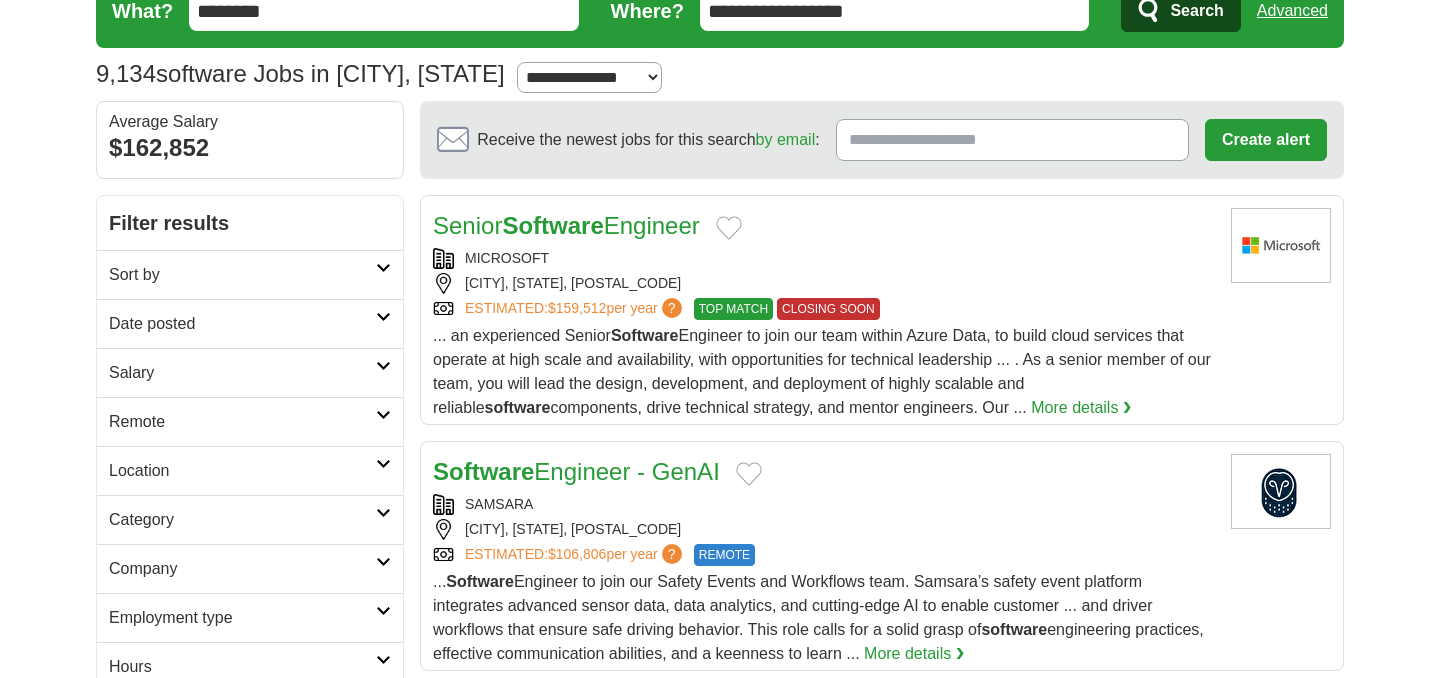 scroll, scrollTop: 87, scrollLeft: 0, axis: vertical 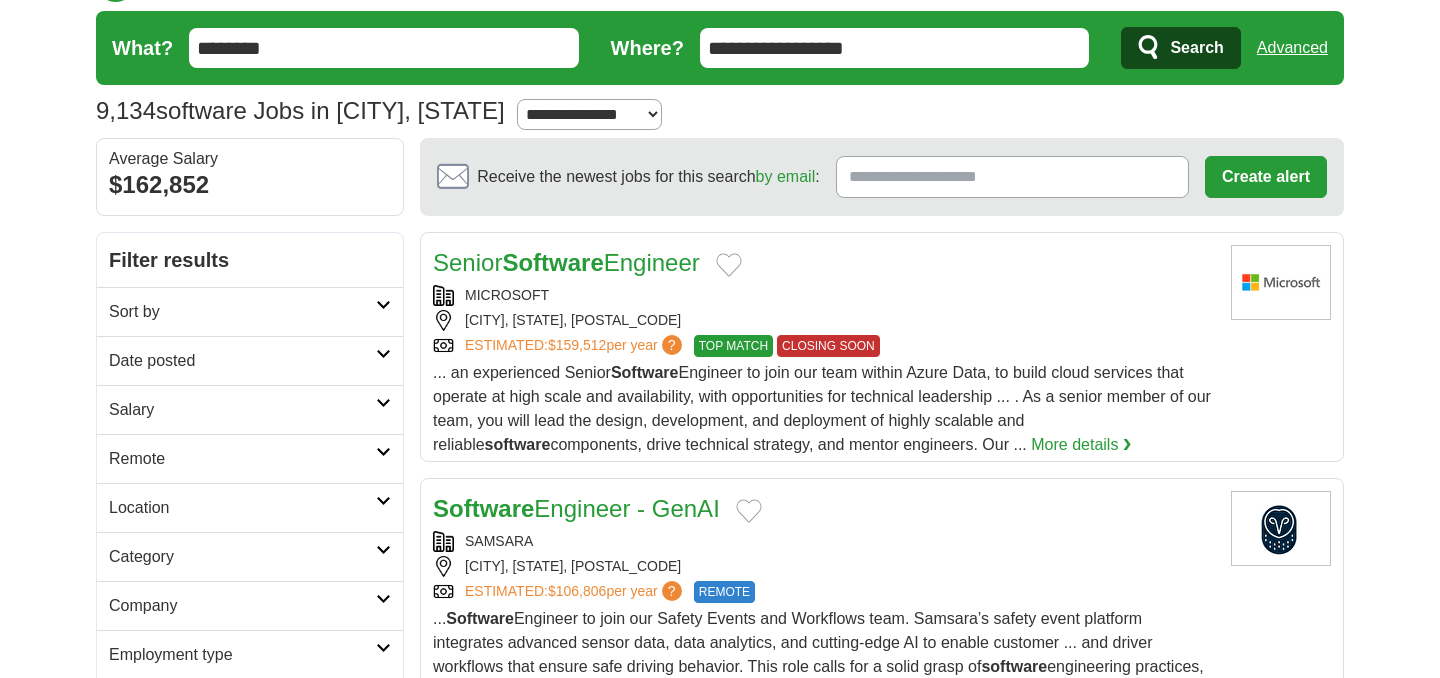 click on "********" at bounding box center (384, 48) 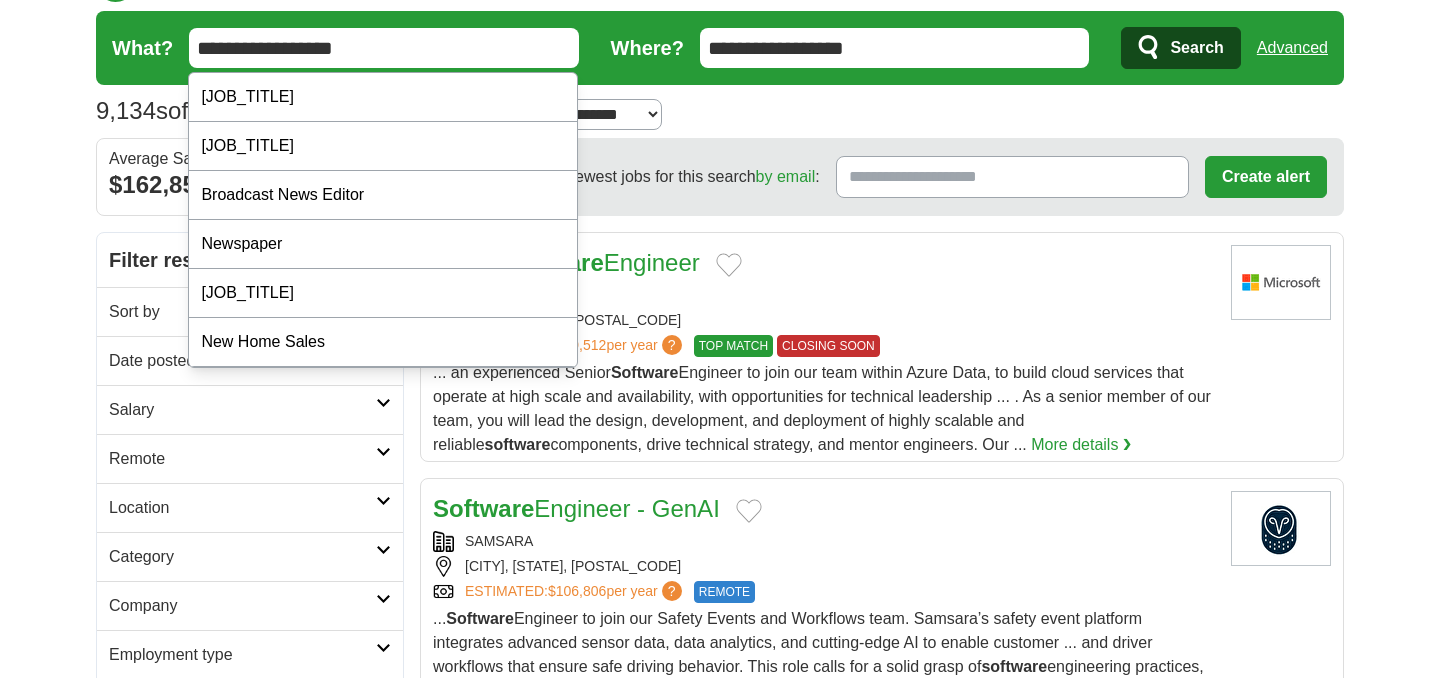 type on "**********" 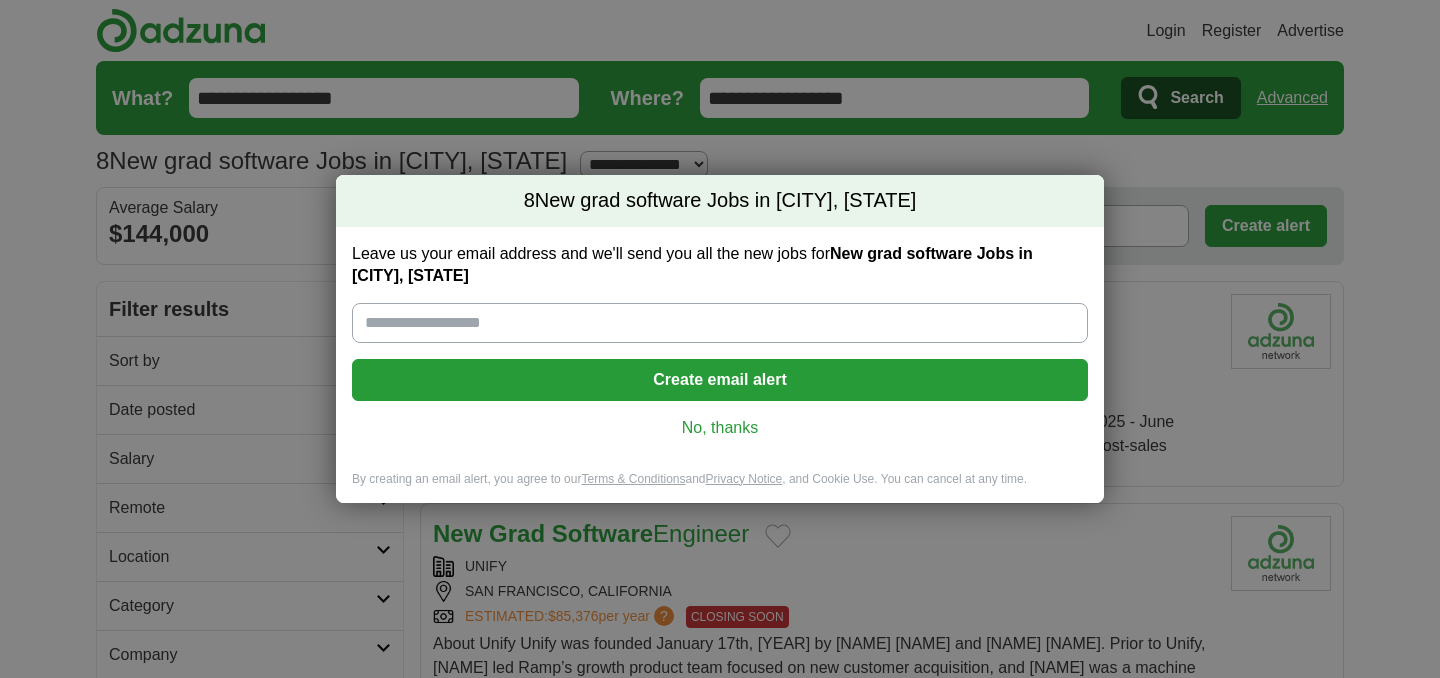 scroll, scrollTop: 0, scrollLeft: 0, axis: both 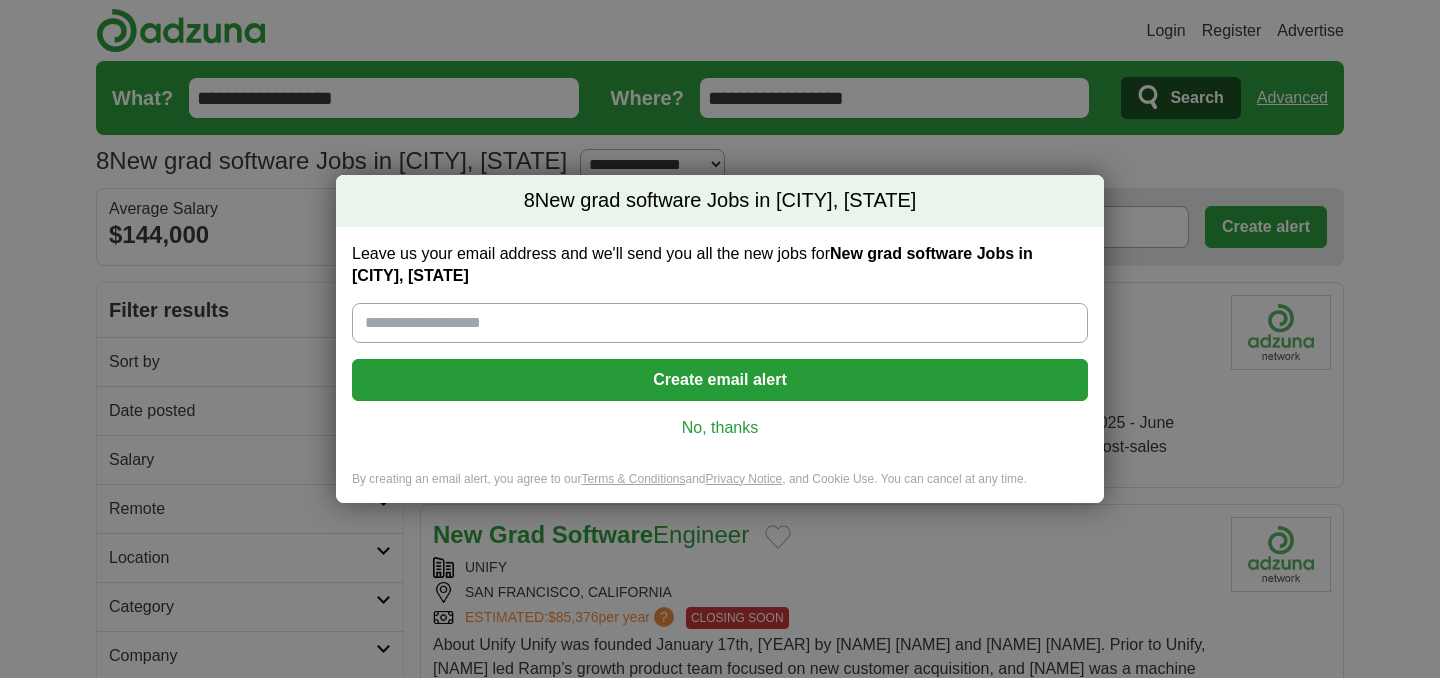 click on "No, thanks" at bounding box center (720, 428) 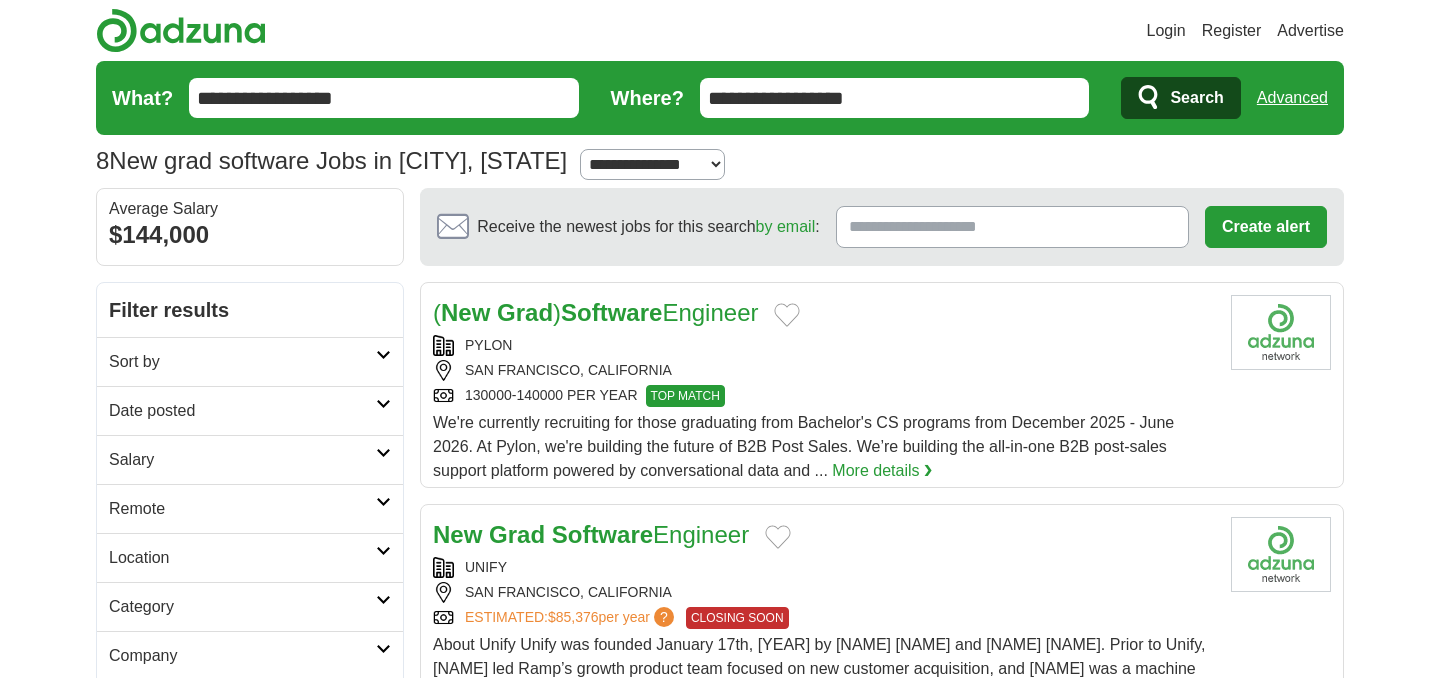 click on "Software" at bounding box center (611, 312) 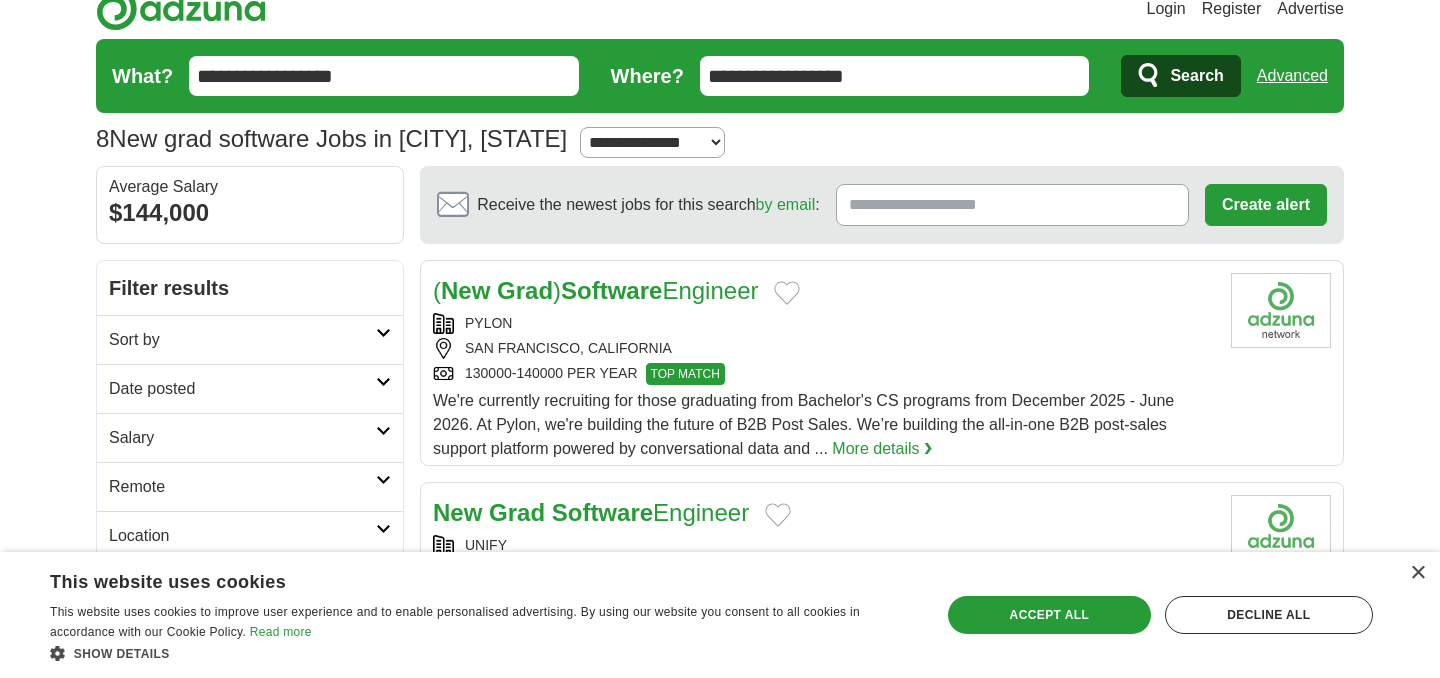 scroll, scrollTop: 49, scrollLeft: 0, axis: vertical 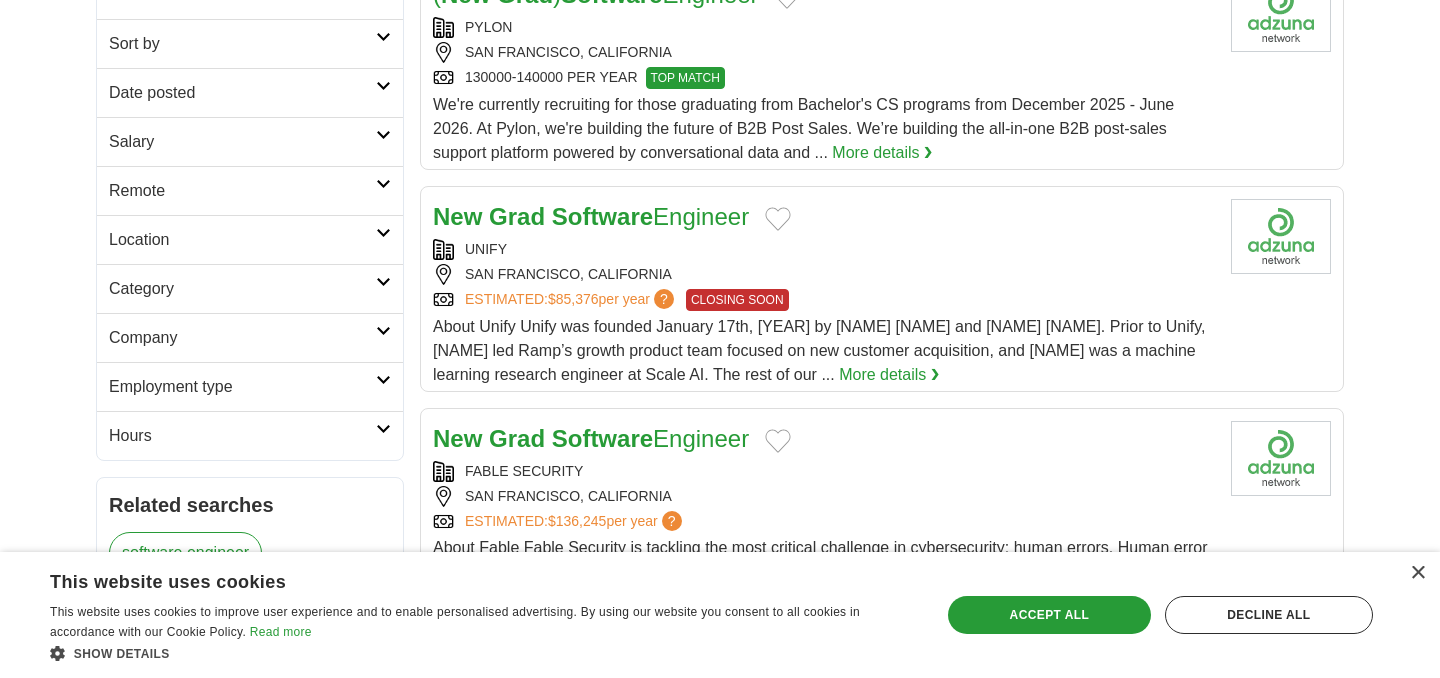 click on "Software" at bounding box center (602, 216) 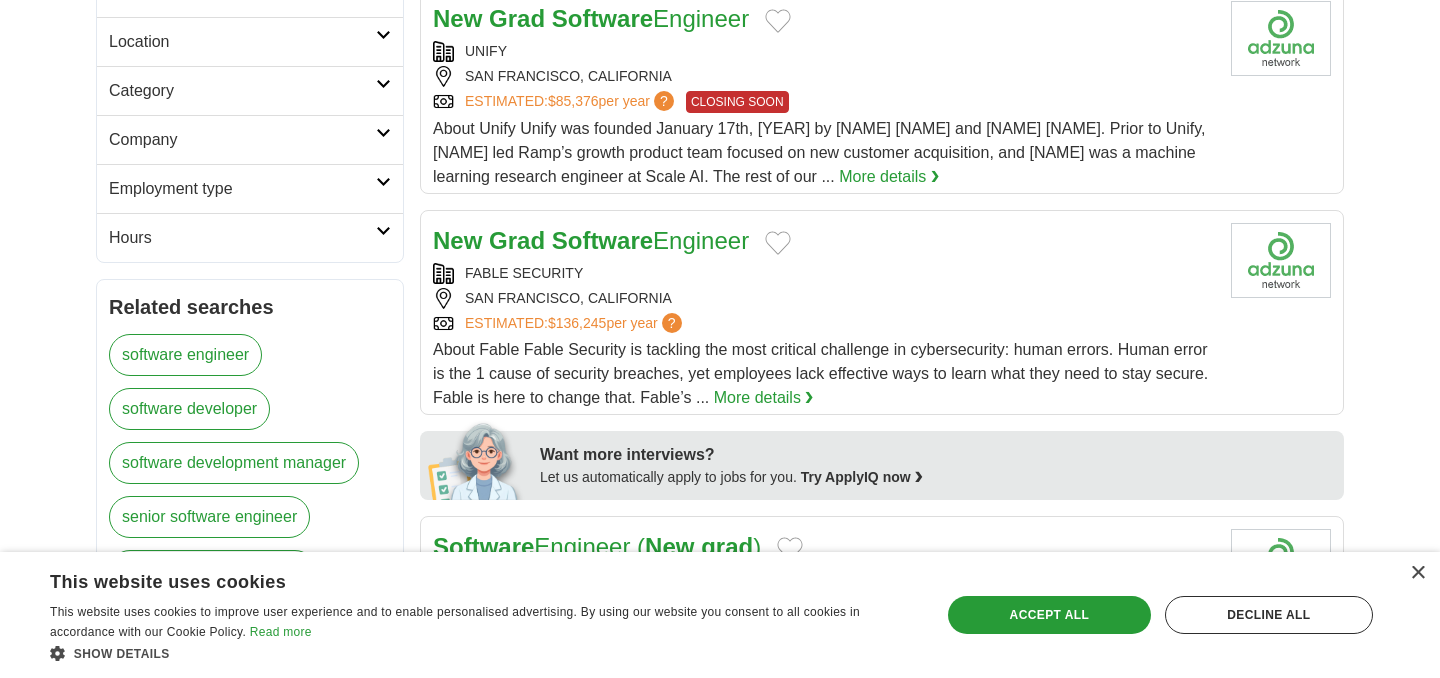scroll, scrollTop: 518, scrollLeft: 0, axis: vertical 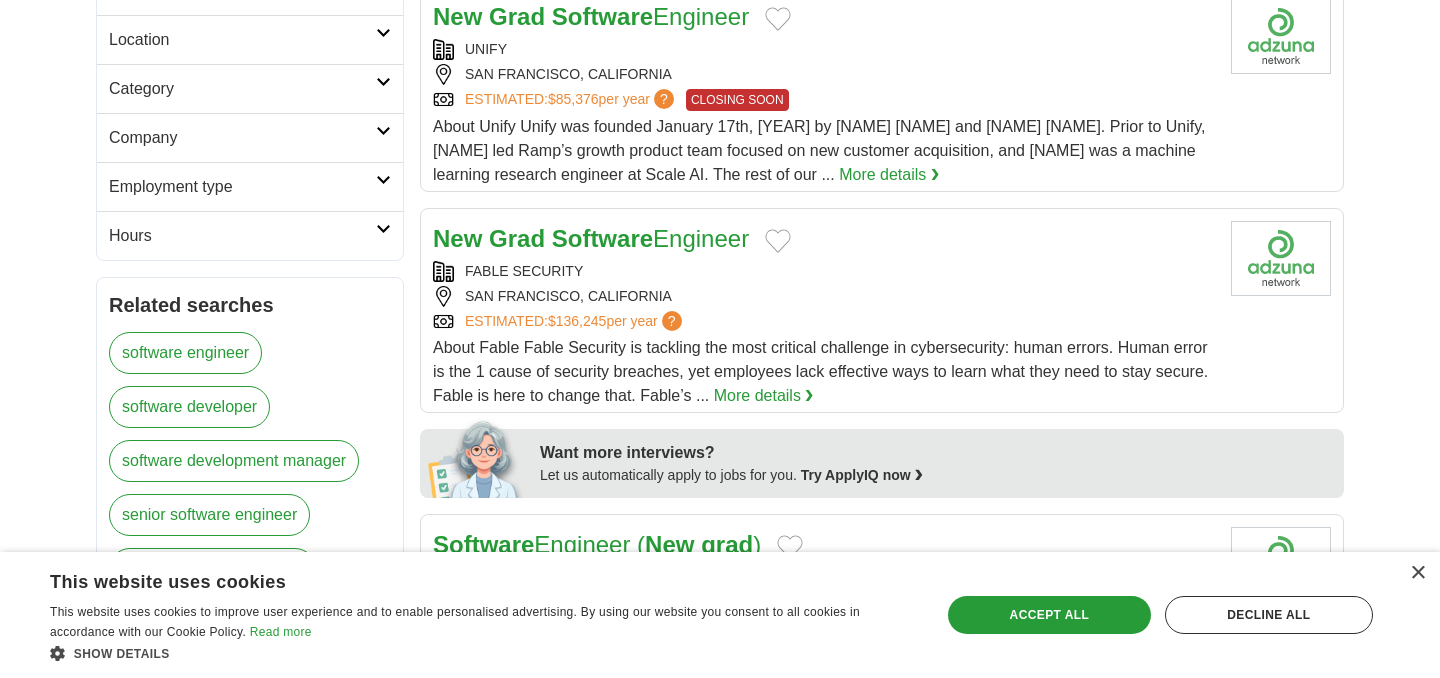 click on "Software" at bounding box center (602, 238) 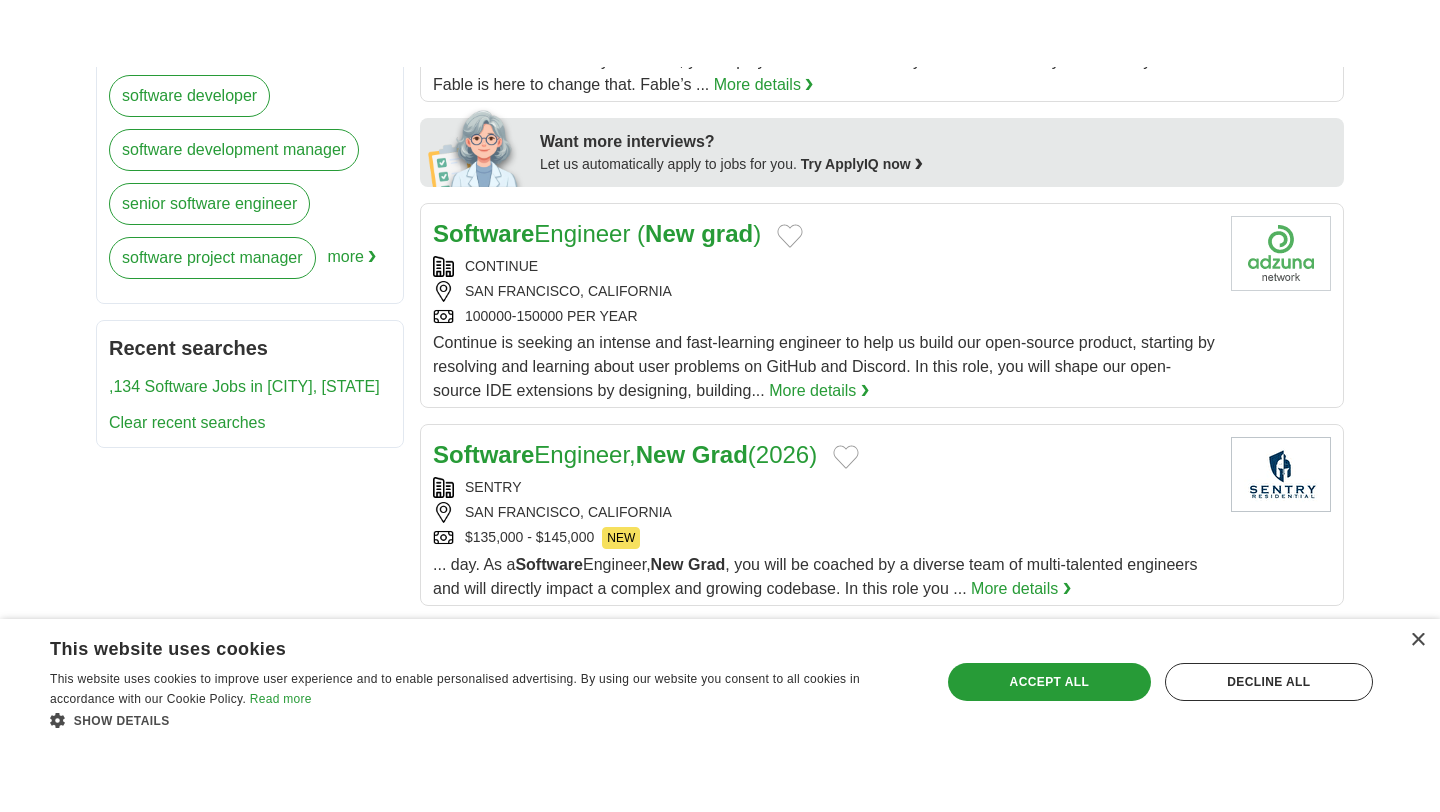 scroll, scrollTop: 912, scrollLeft: 0, axis: vertical 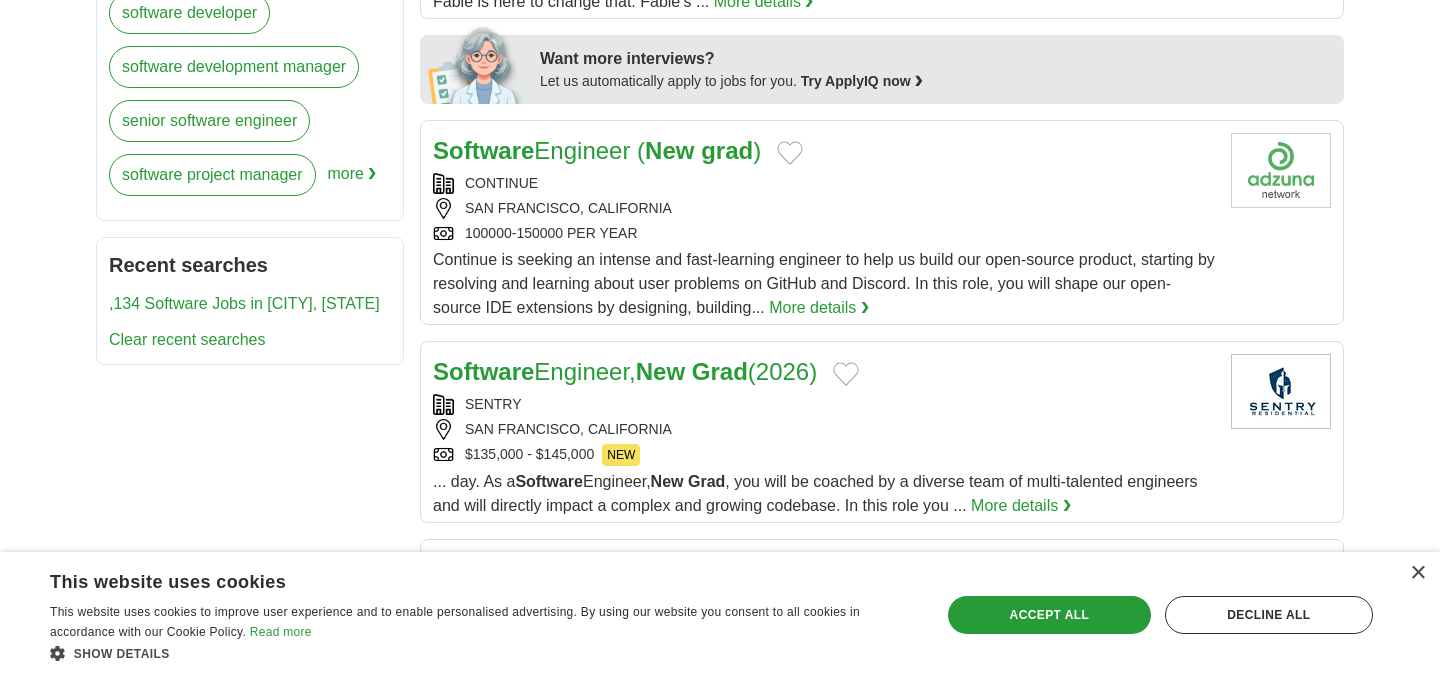 click on "Software  Engineer ( New   grad )" at bounding box center [597, 150] 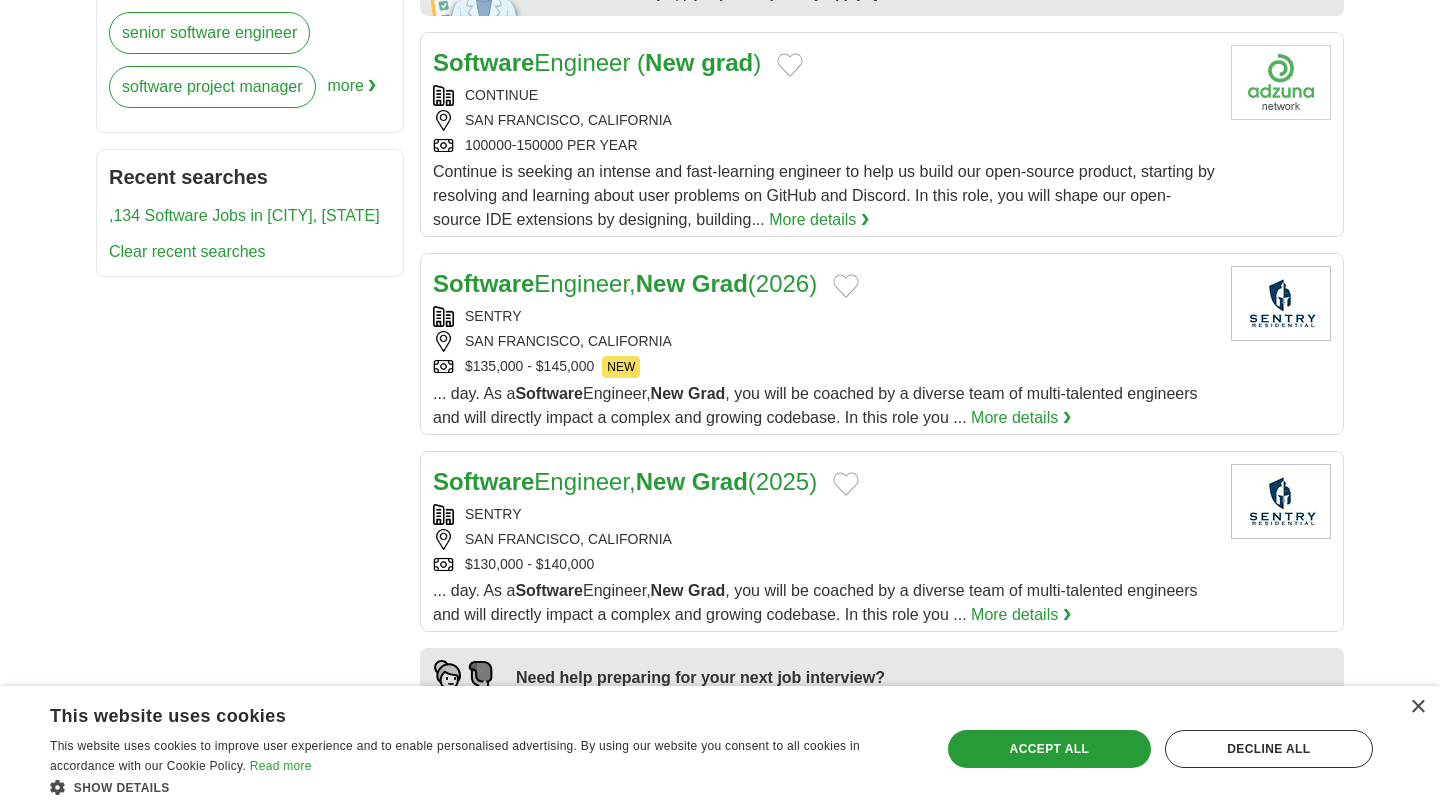 scroll, scrollTop: 1004, scrollLeft: 0, axis: vertical 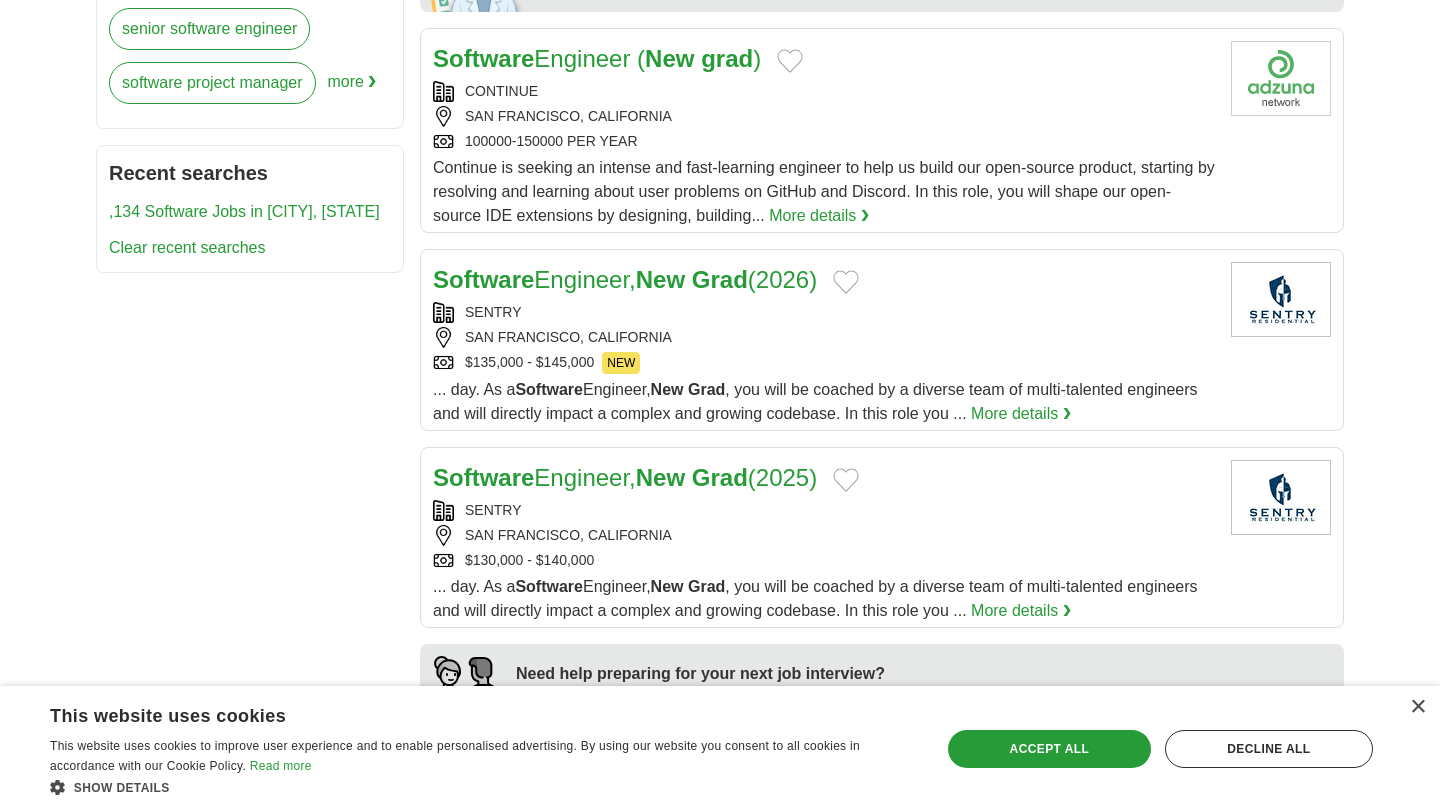click on "New" at bounding box center [660, 477] 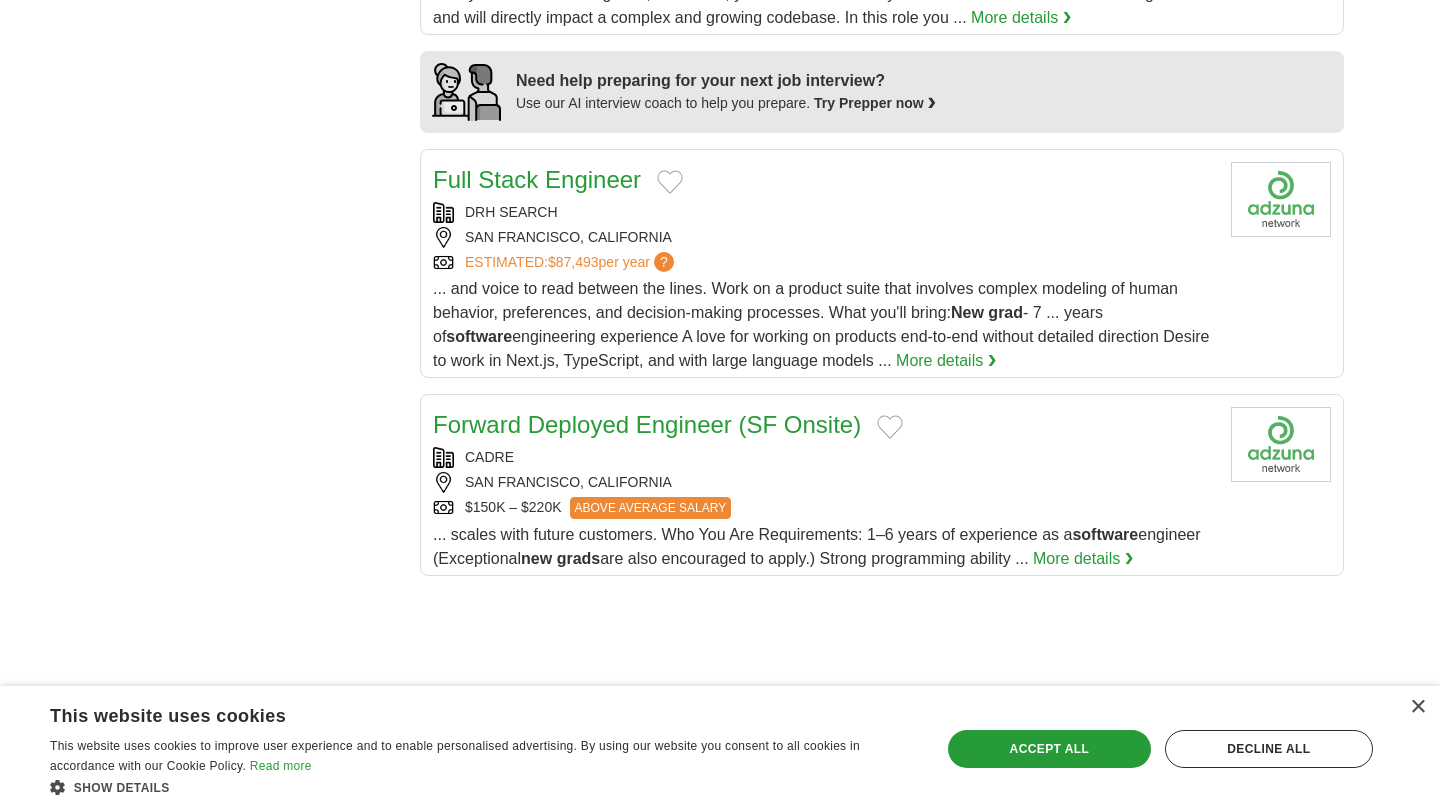 scroll, scrollTop: 1598, scrollLeft: 0, axis: vertical 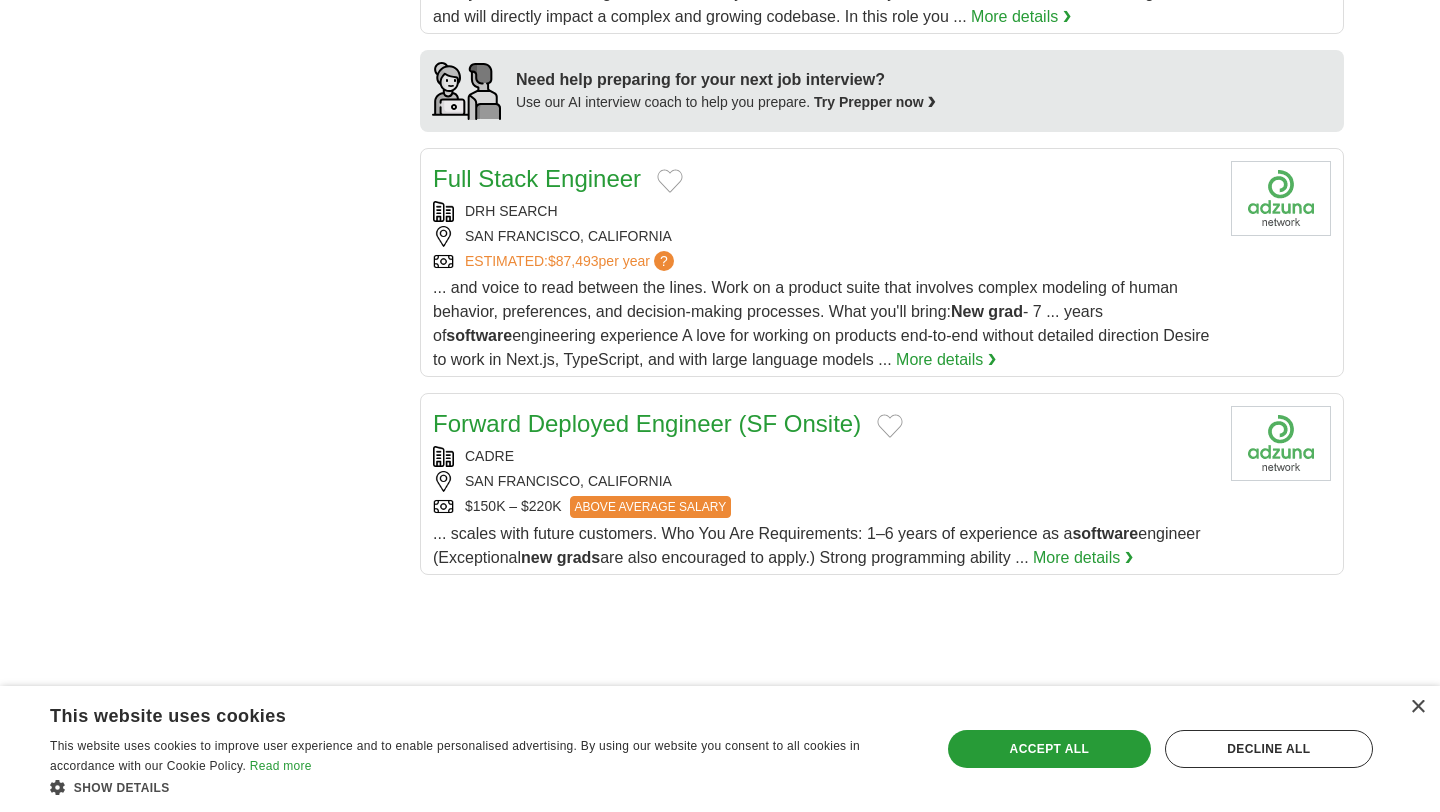 click on "Full Stack Engineer" at bounding box center [537, 178] 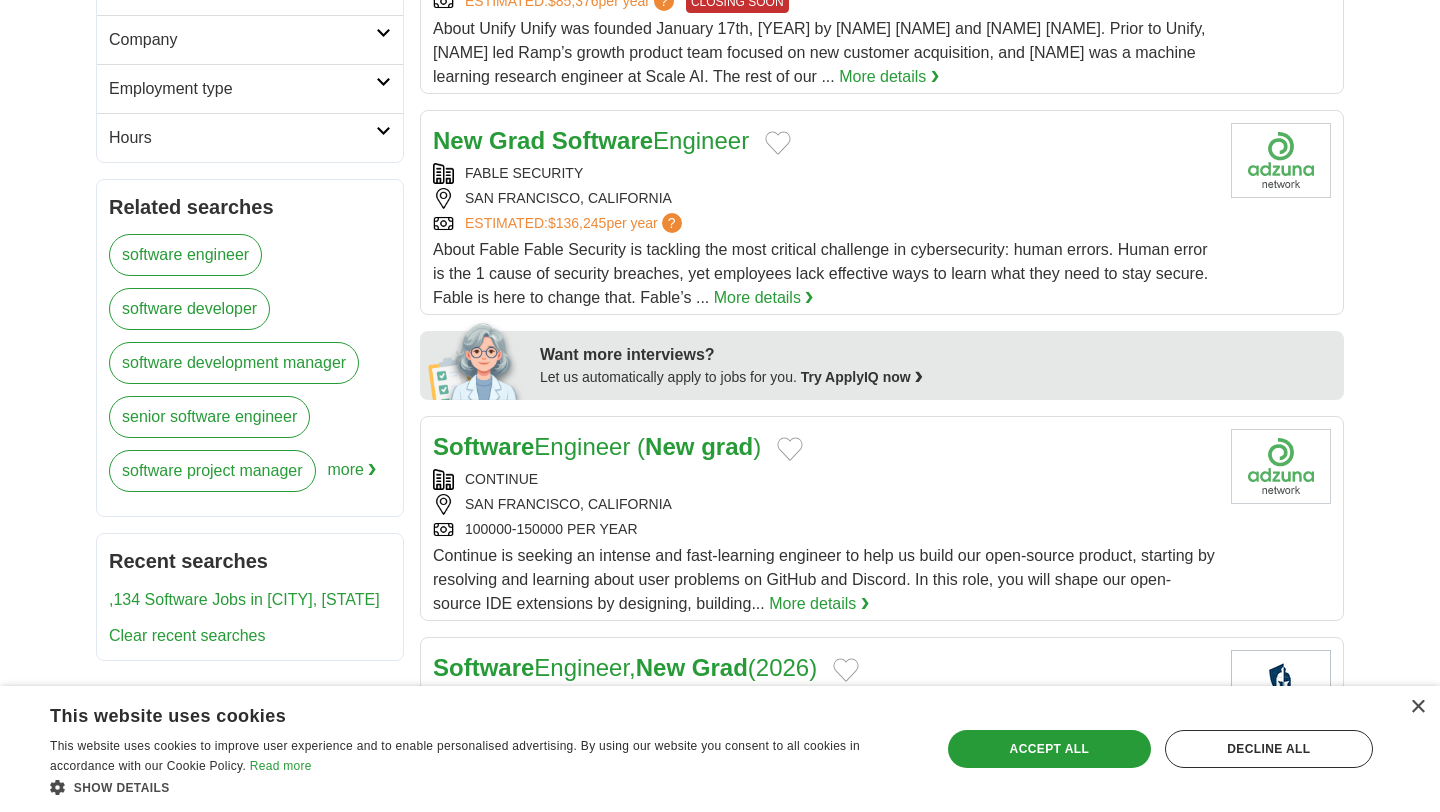scroll, scrollTop: 822, scrollLeft: 0, axis: vertical 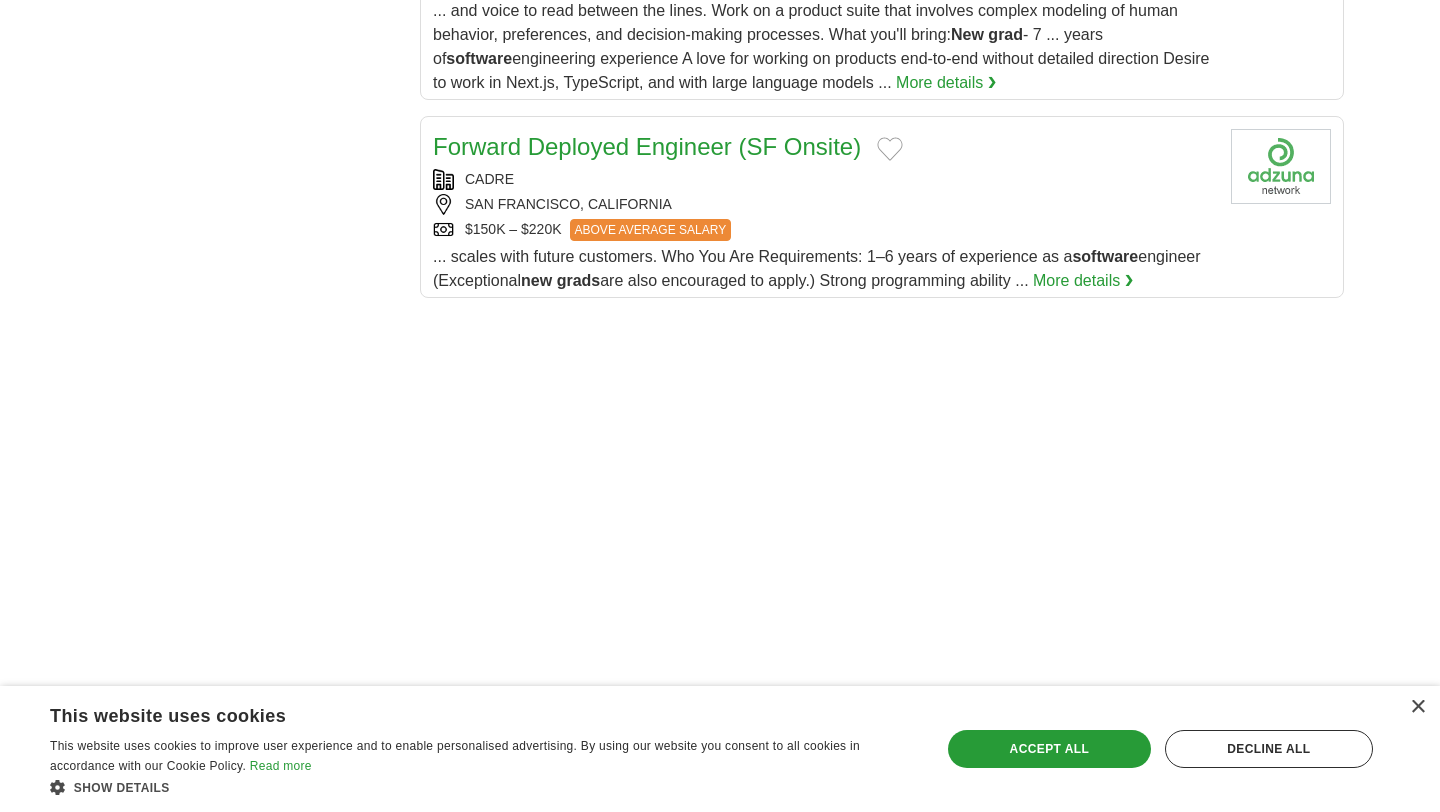 click on "Forward Deployed Engineer (SF Onsite)" at bounding box center [647, 146] 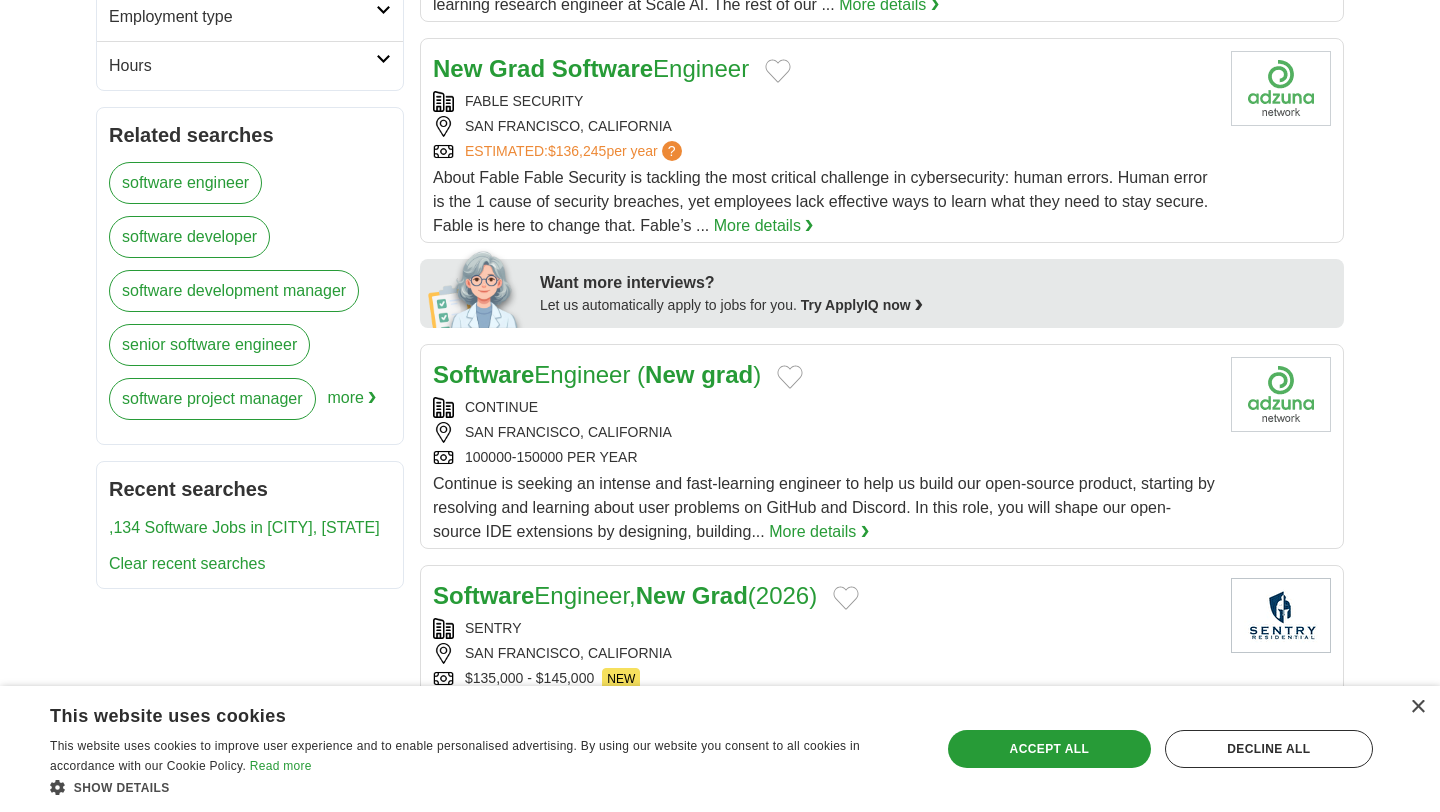 scroll, scrollTop: 0, scrollLeft: 0, axis: both 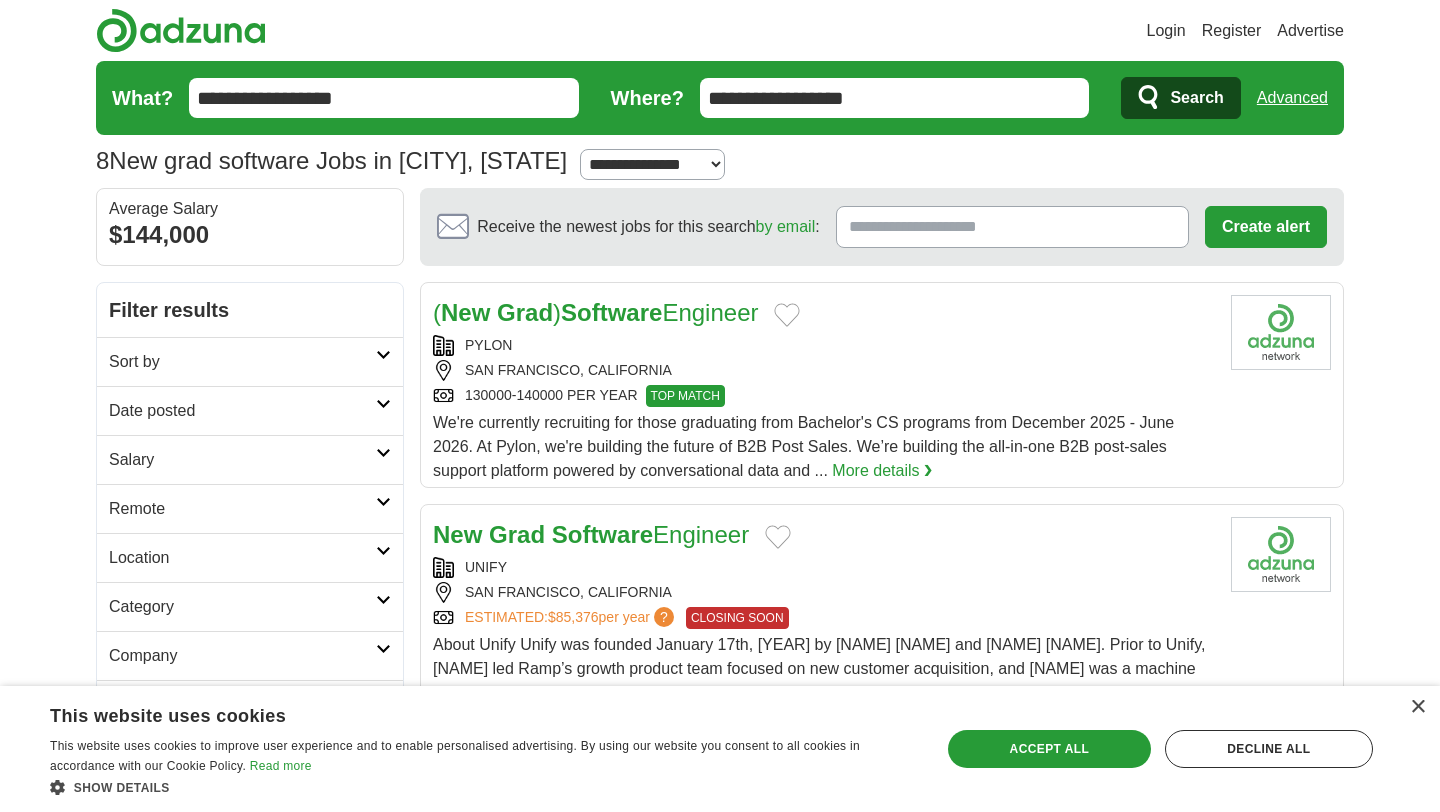 click on "**********" at bounding box center (895, 98) 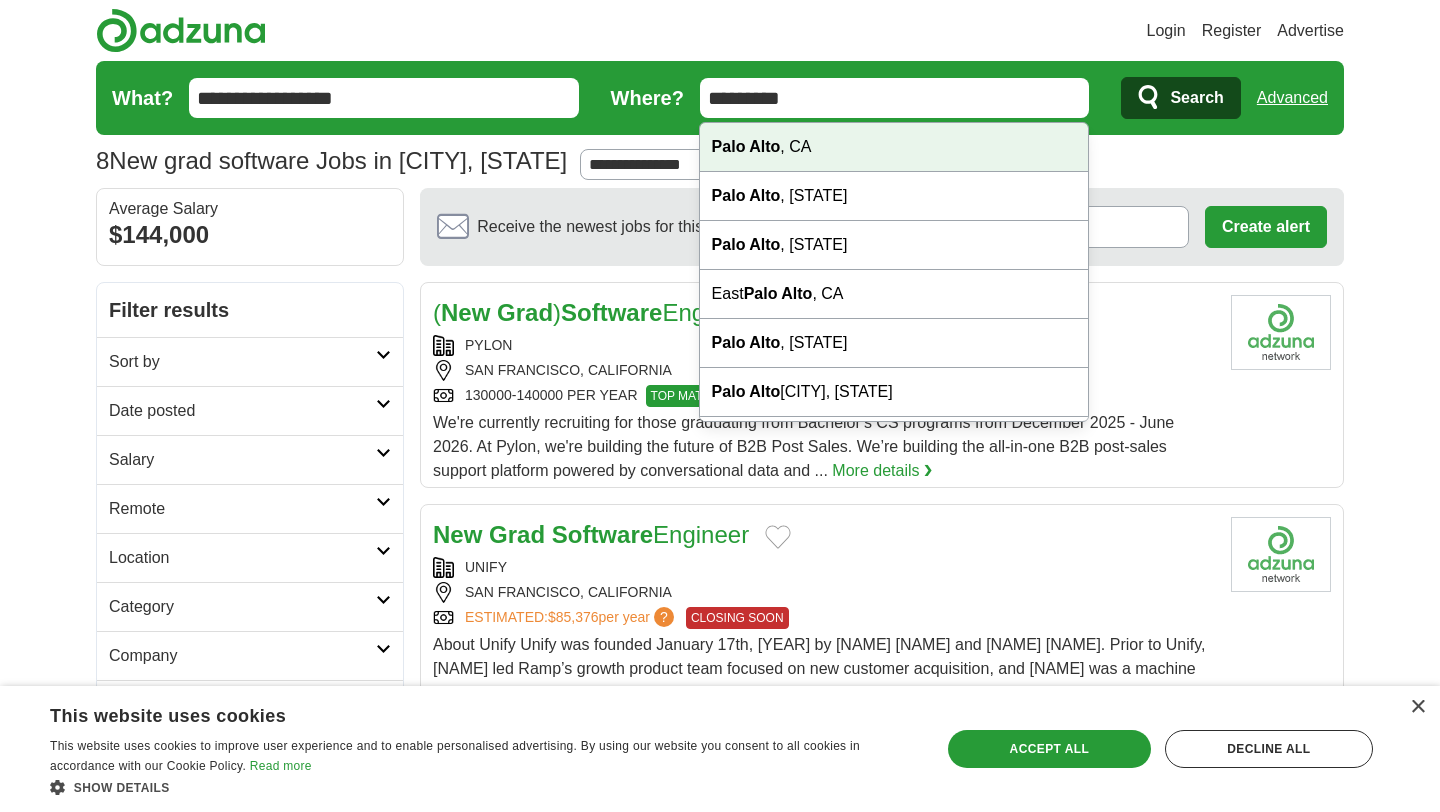 click on "Palo Alto , CA" at bounding box center [894, 147] 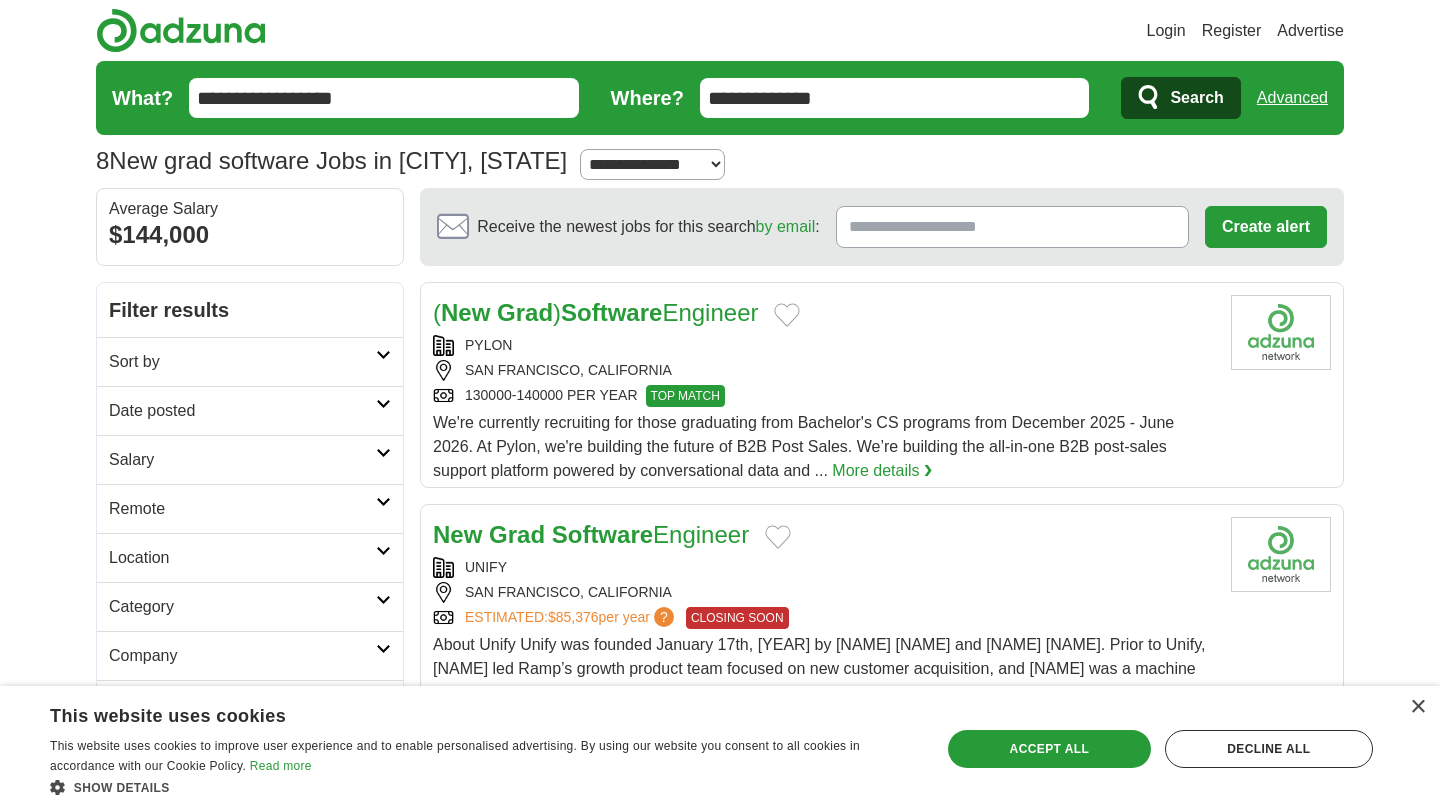 click 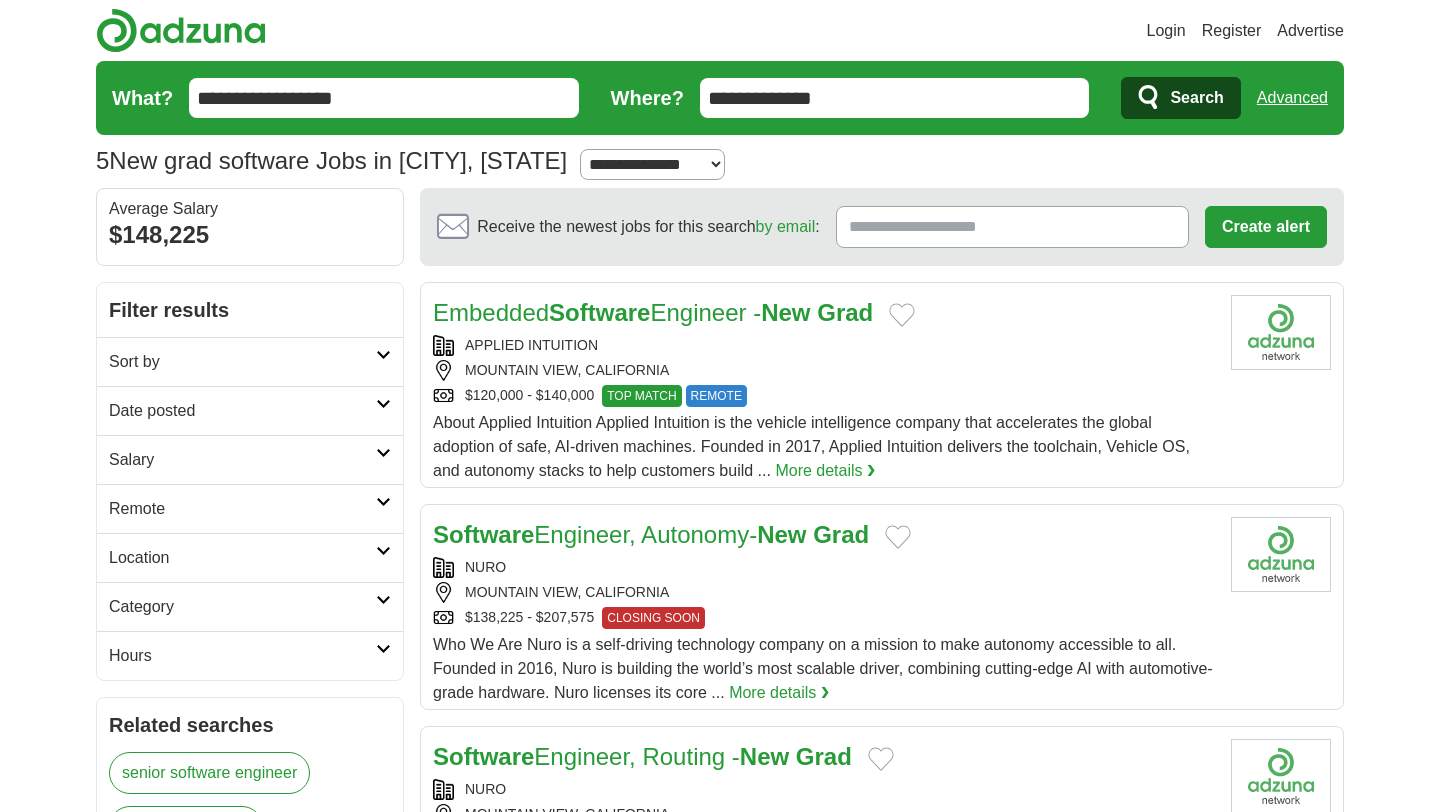 scroll, scrollTop: 0, scrollLeft: 0, axis: both 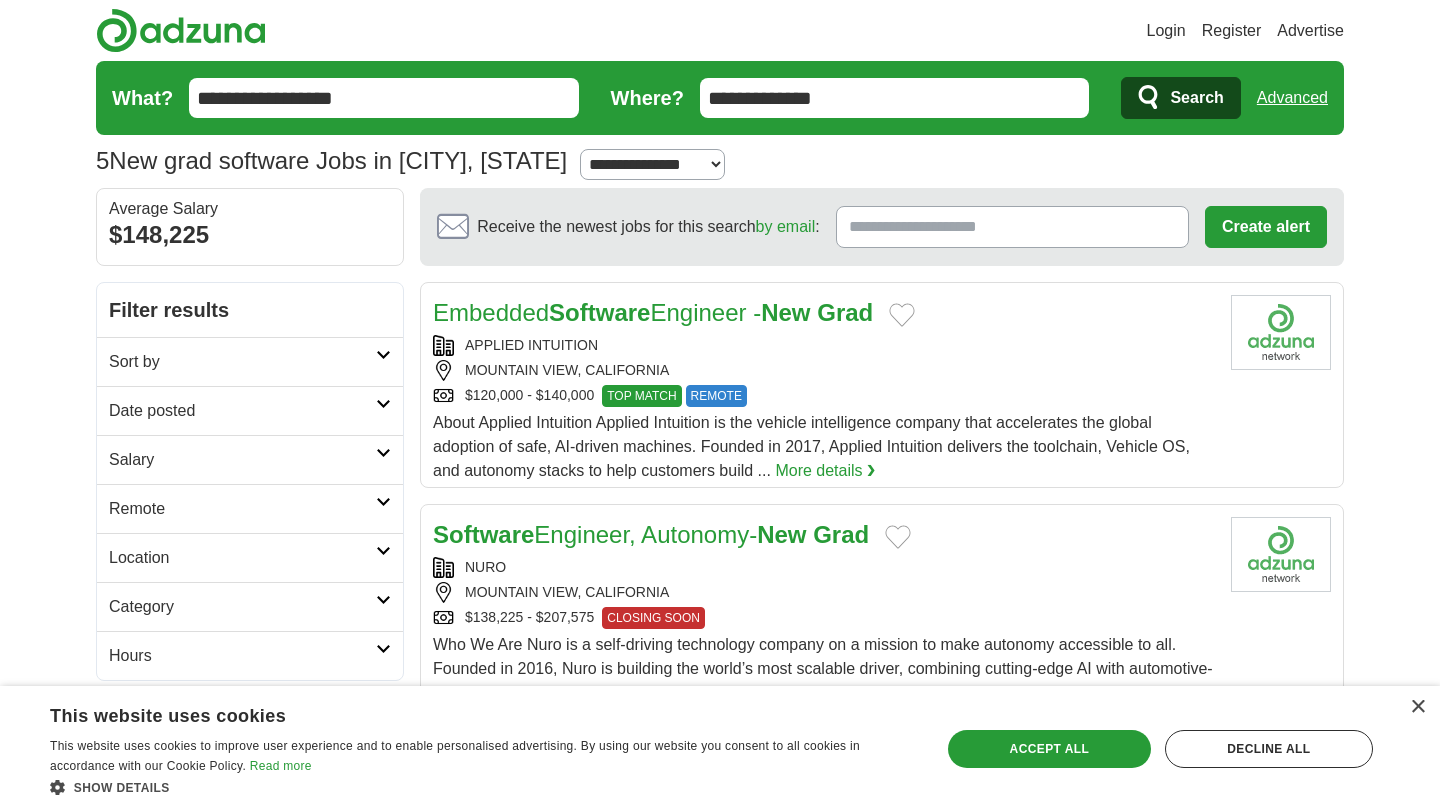 click on "**********" at bounding box center [895, 98] 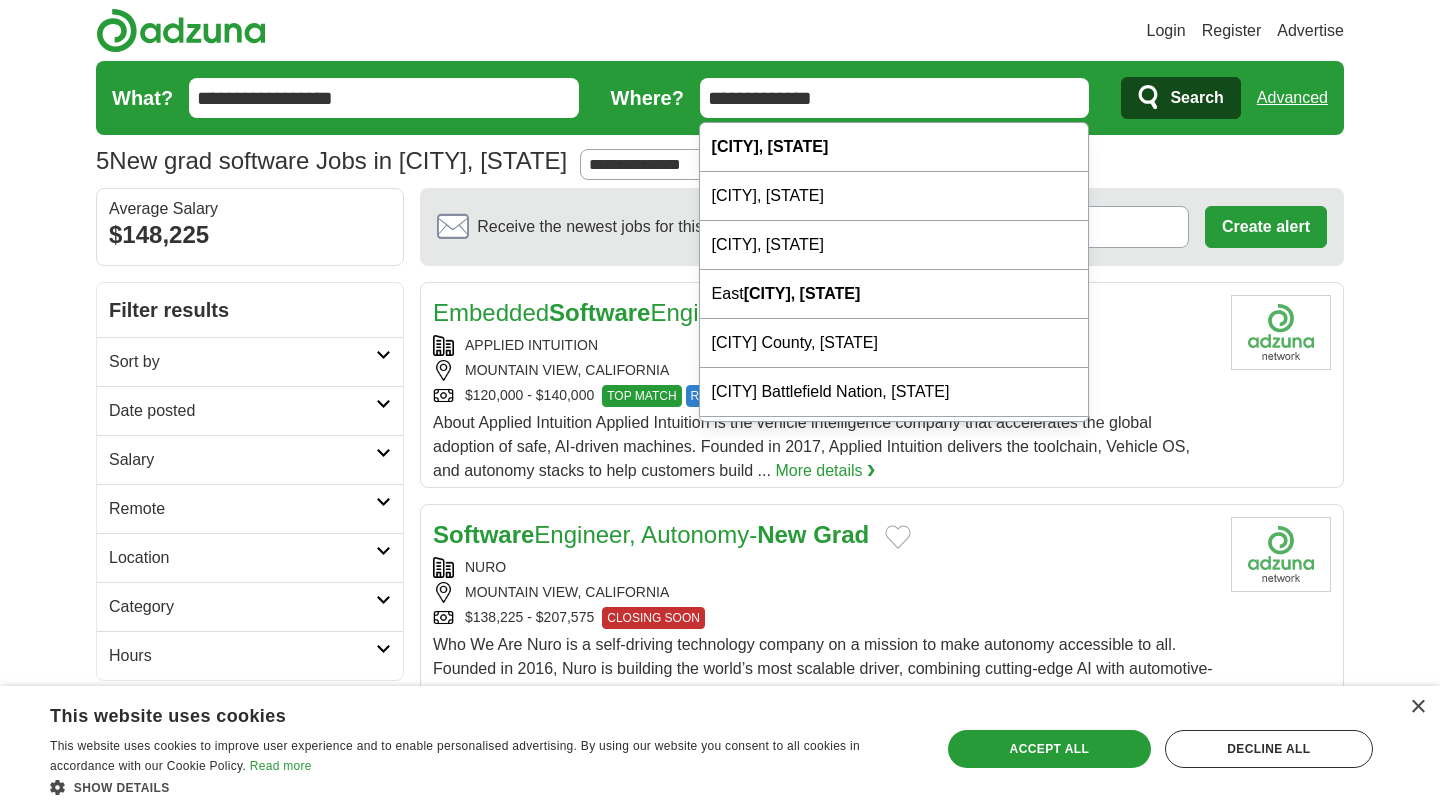 click on "**********" at bounding box center (652, 164) 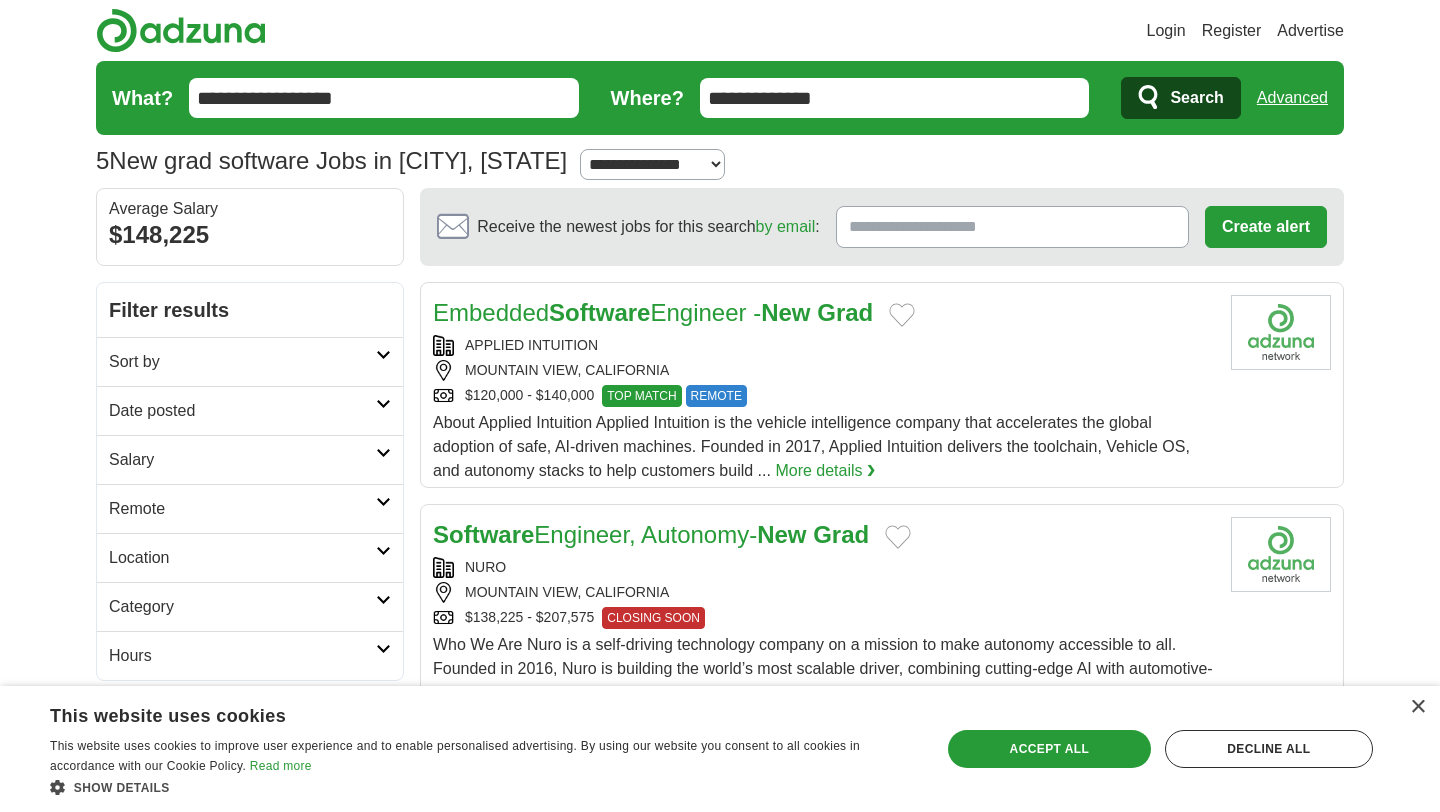 click on "**********" at bounding box center (895, 98) 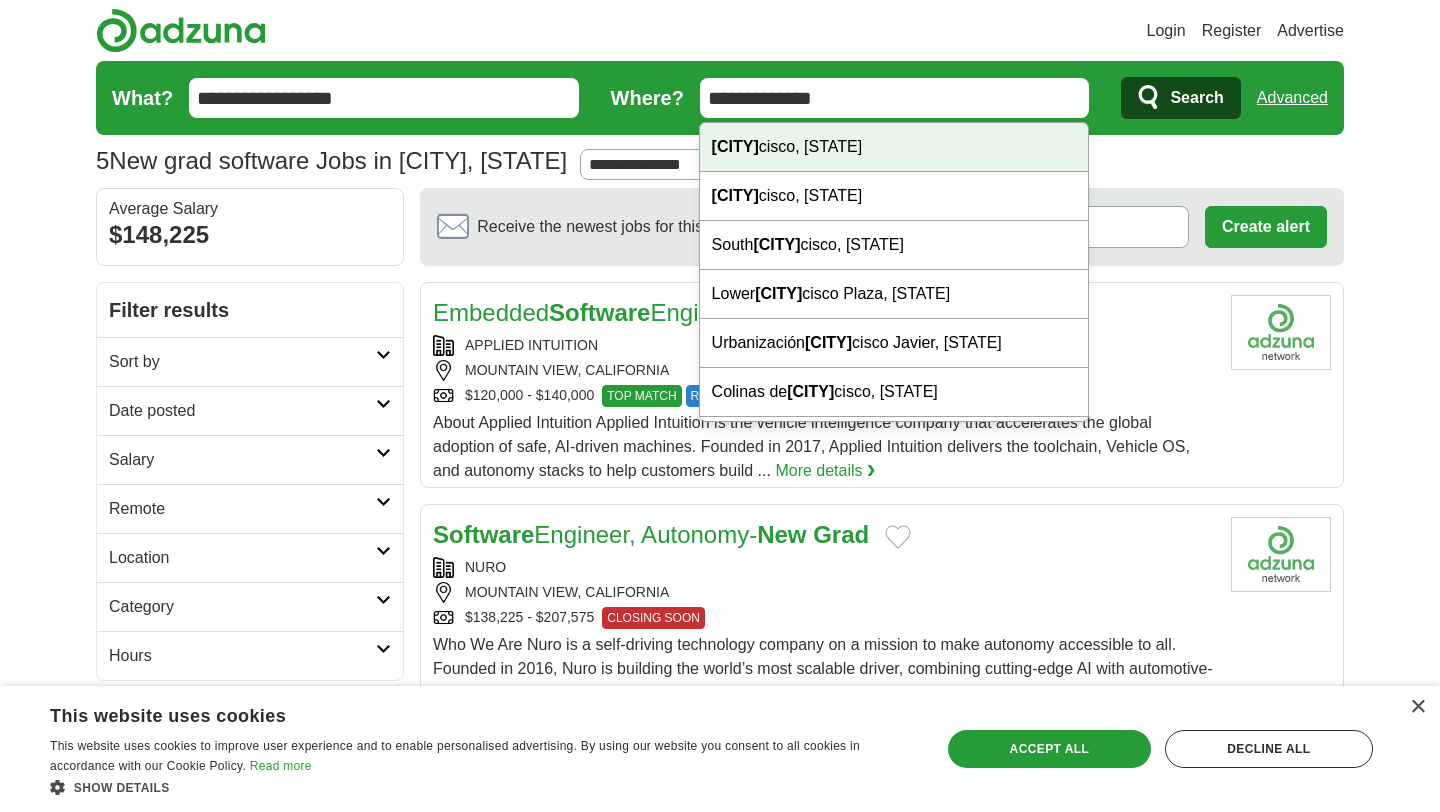 click on "San Fran cisco, CA" at bounding box center [894, 147] 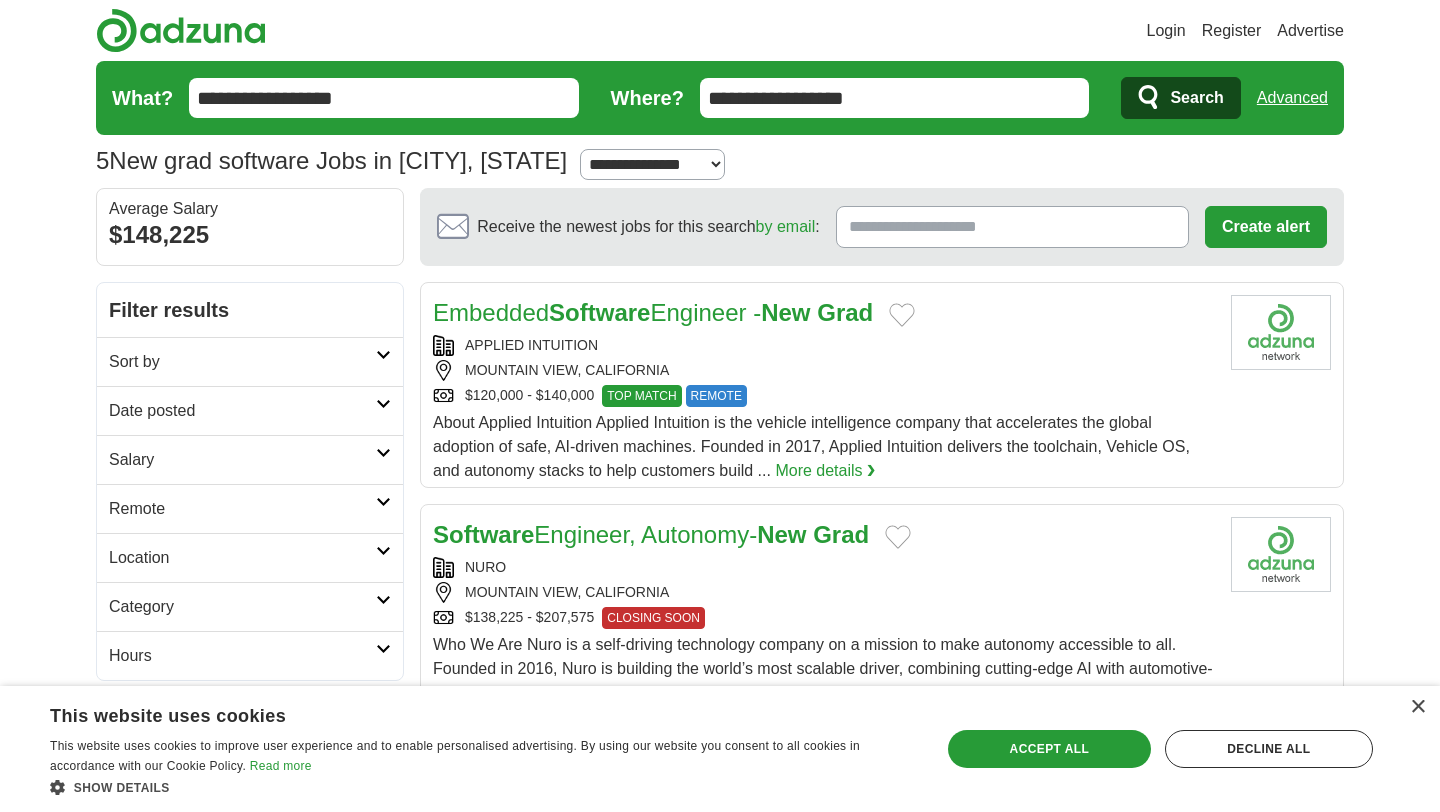 click on "**********" at bounding box center (652, 164) 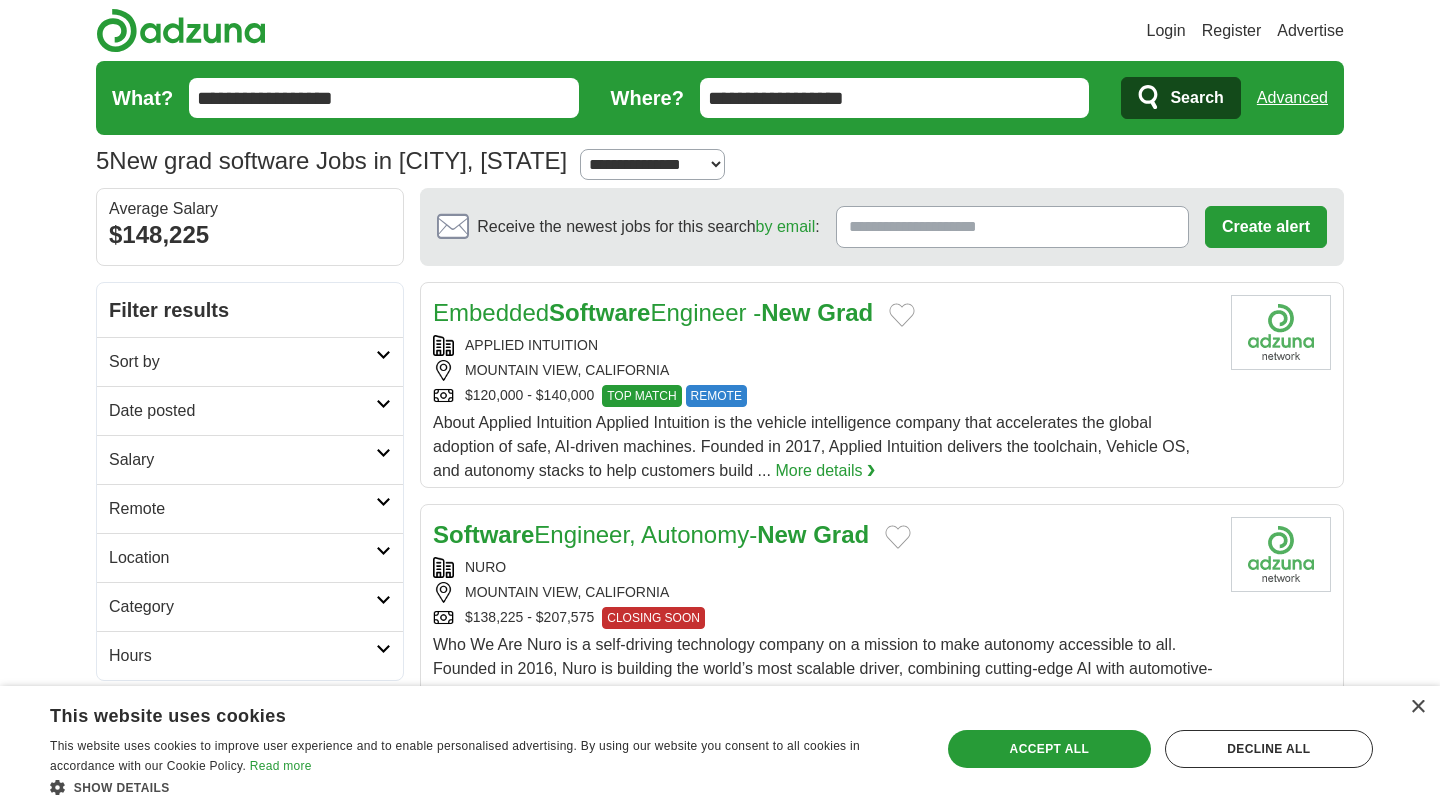 select on "***" 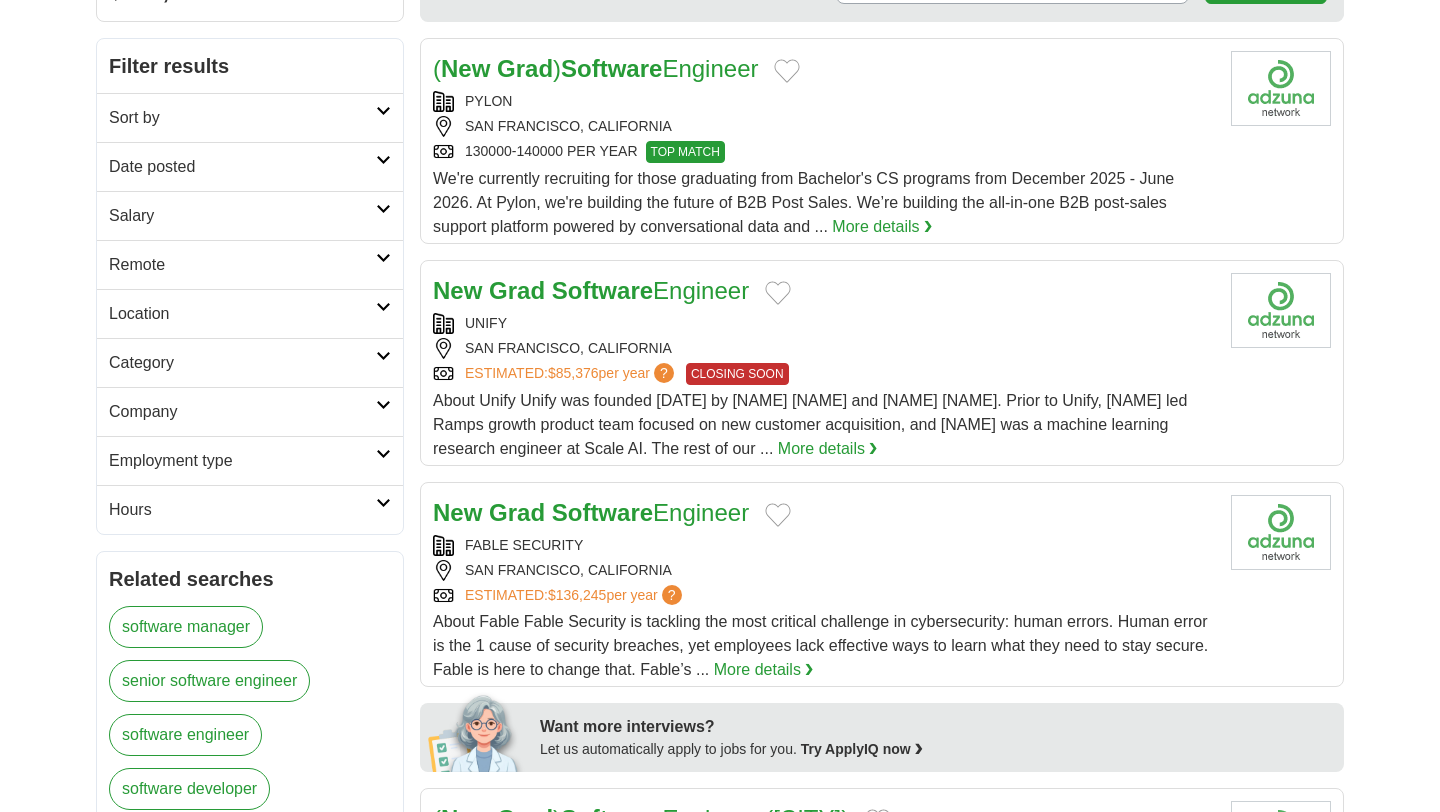 scroll, scrollTop: 0, scrollLeft: 0, axis: both 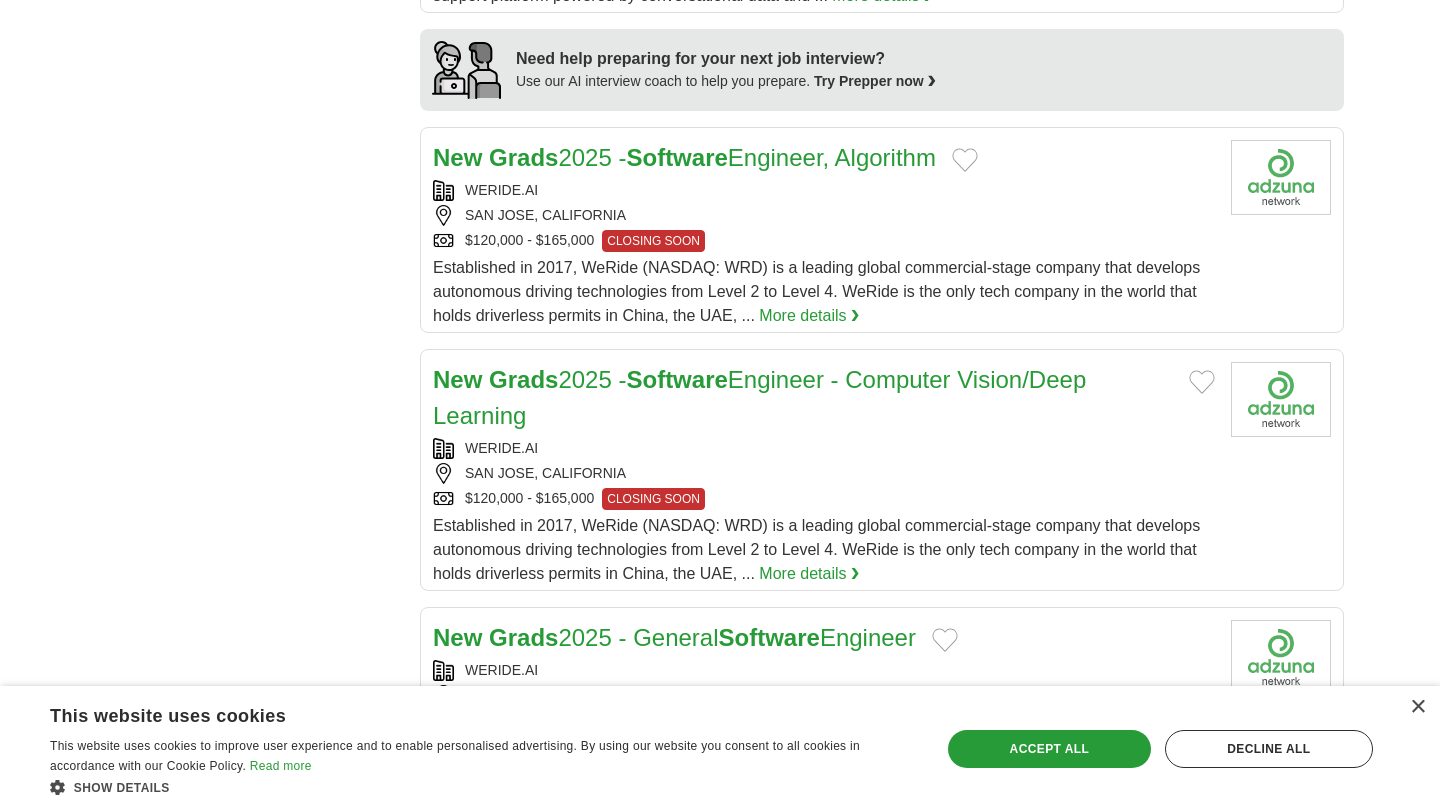 click on "New   Grads  2025 -  Software  Engineer, Algorithm" at bounding box center (684, 157) 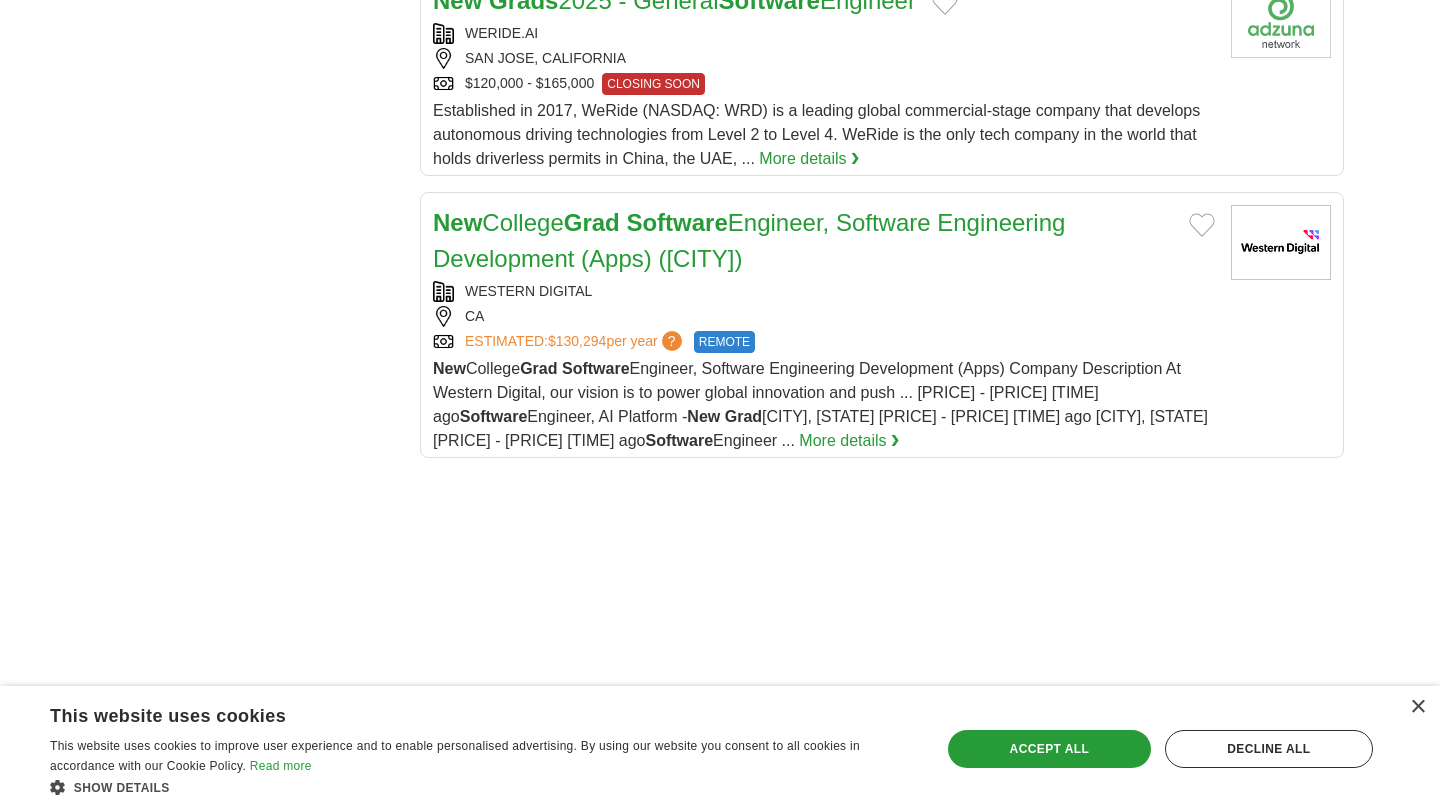 scroll, scrollTop: 2287, scrollLeft: 0, axis: vertical 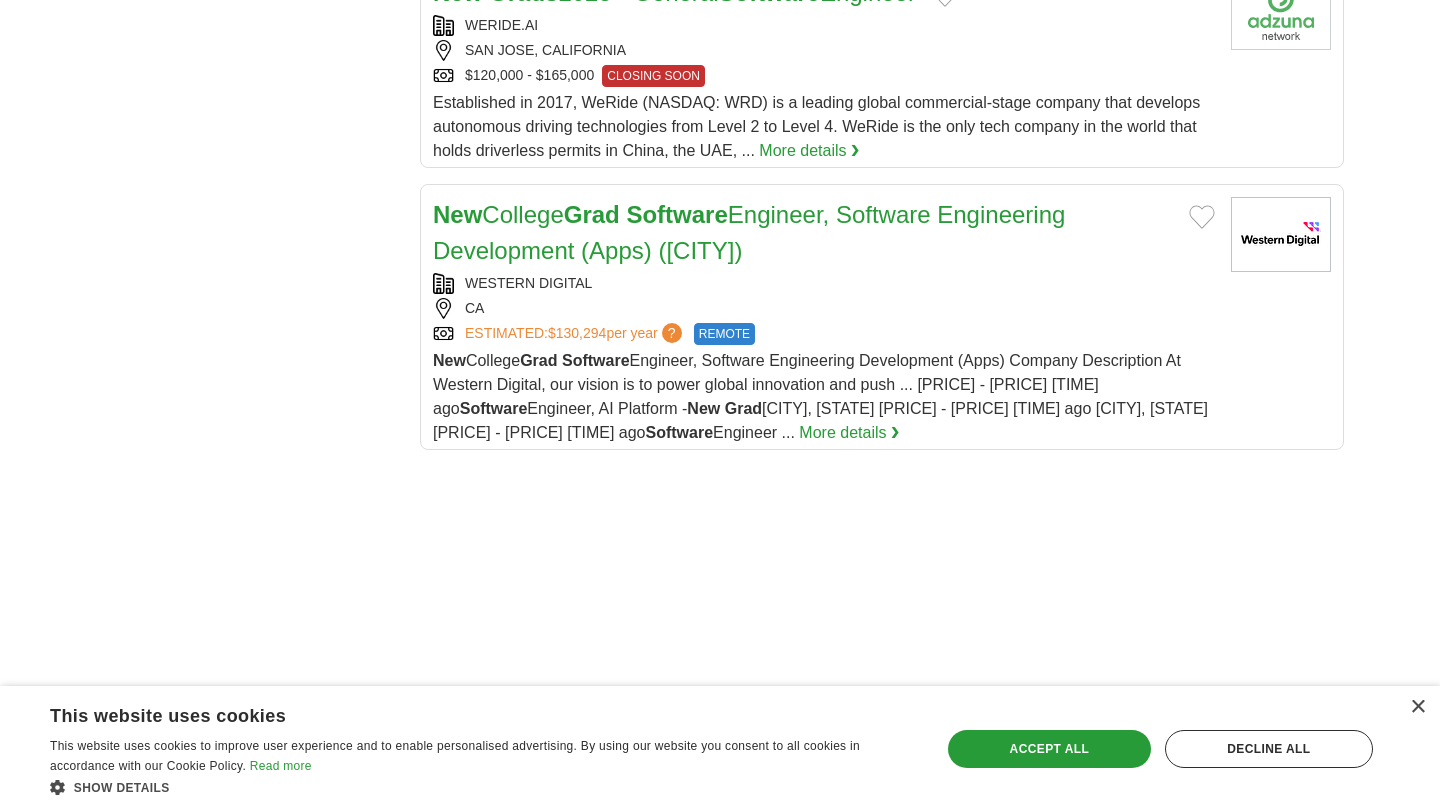click on "New  College  Grad   Software  Engineer, Software Engineering Development (Apps) (San Jose)" at bounding box center [749, 232] 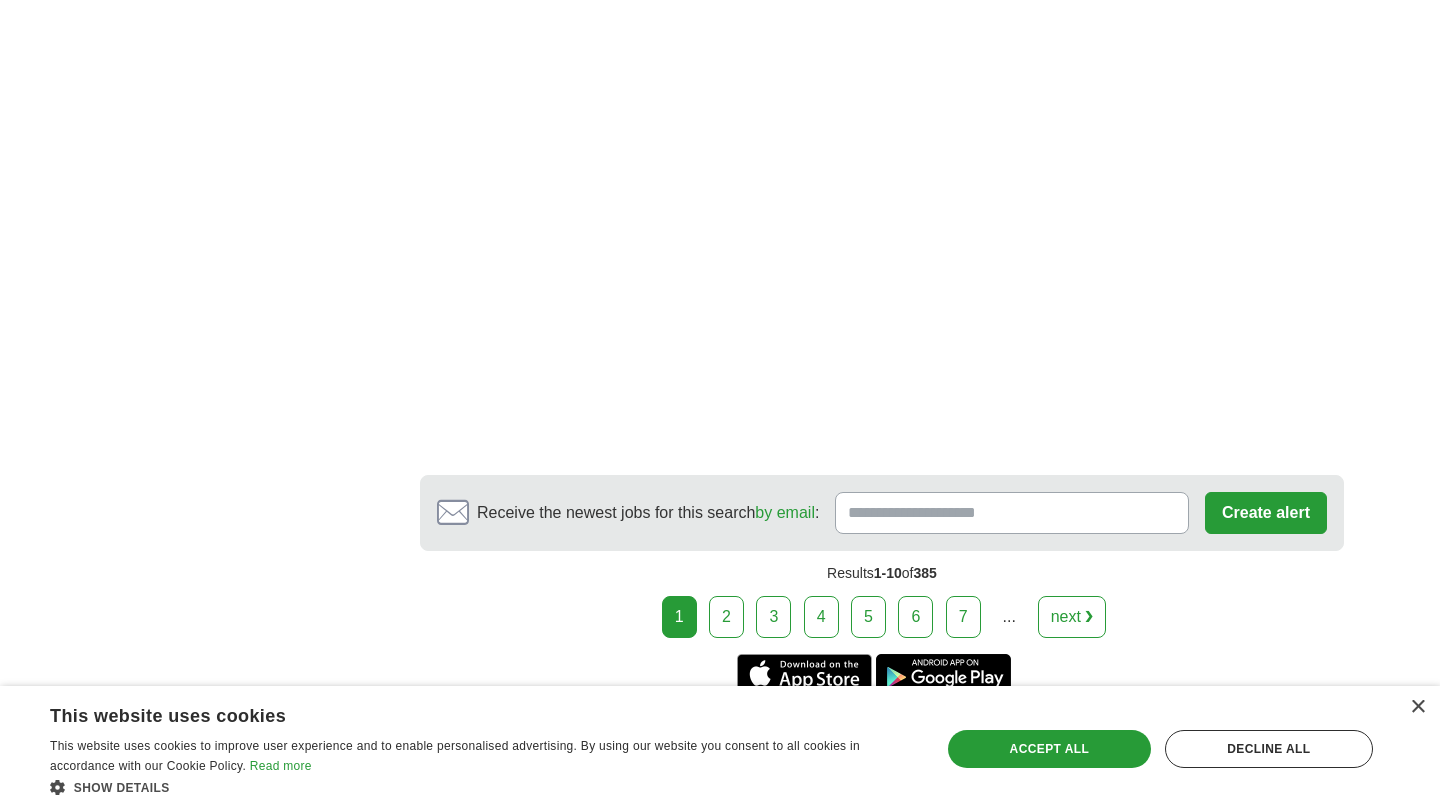 scroll, scrollTop: 3024, scrollLeft: 0, axis: vertical 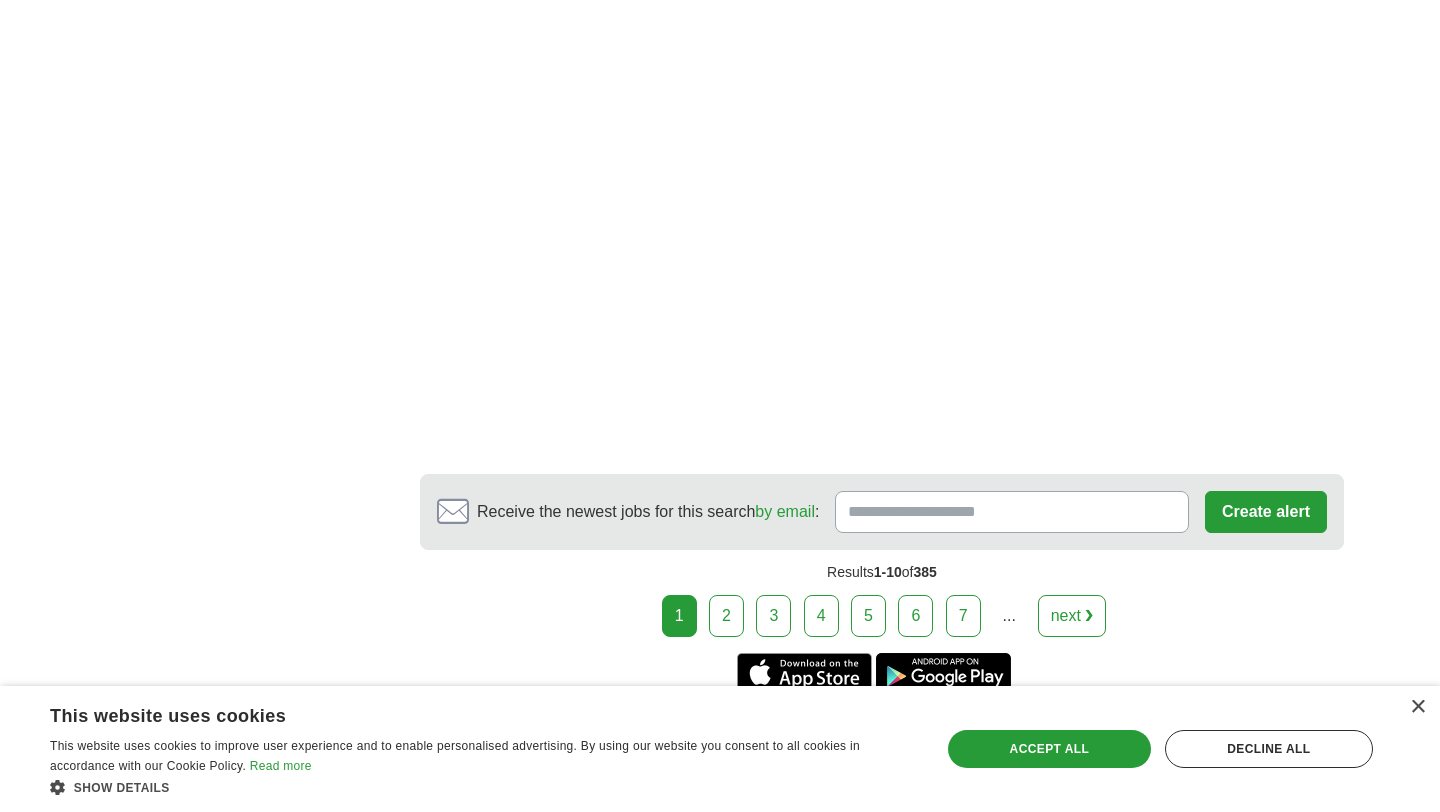 click on "2" at bounding box center [726, 616] 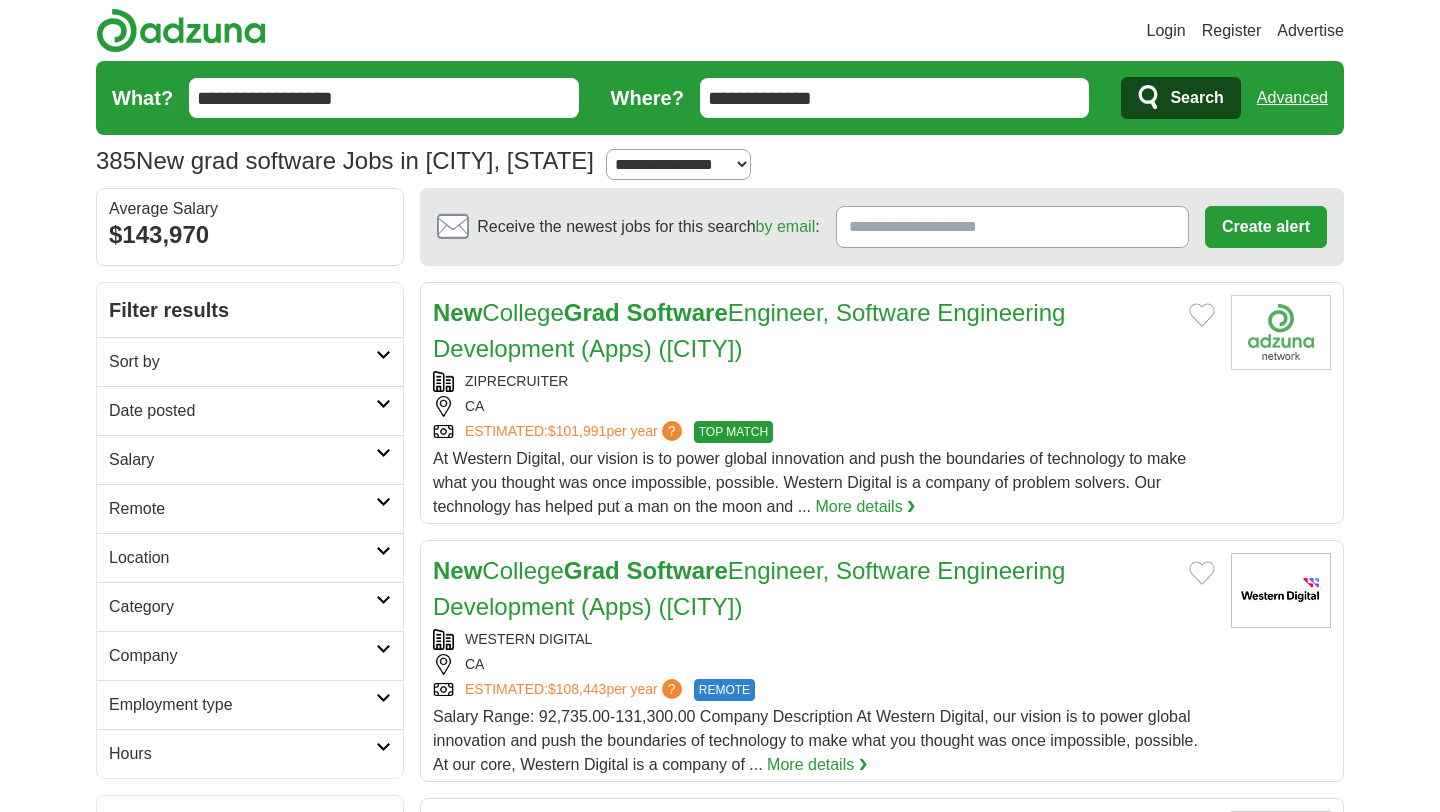 scroll, scrollTop: 0, scrollLeft: 0, axis: both 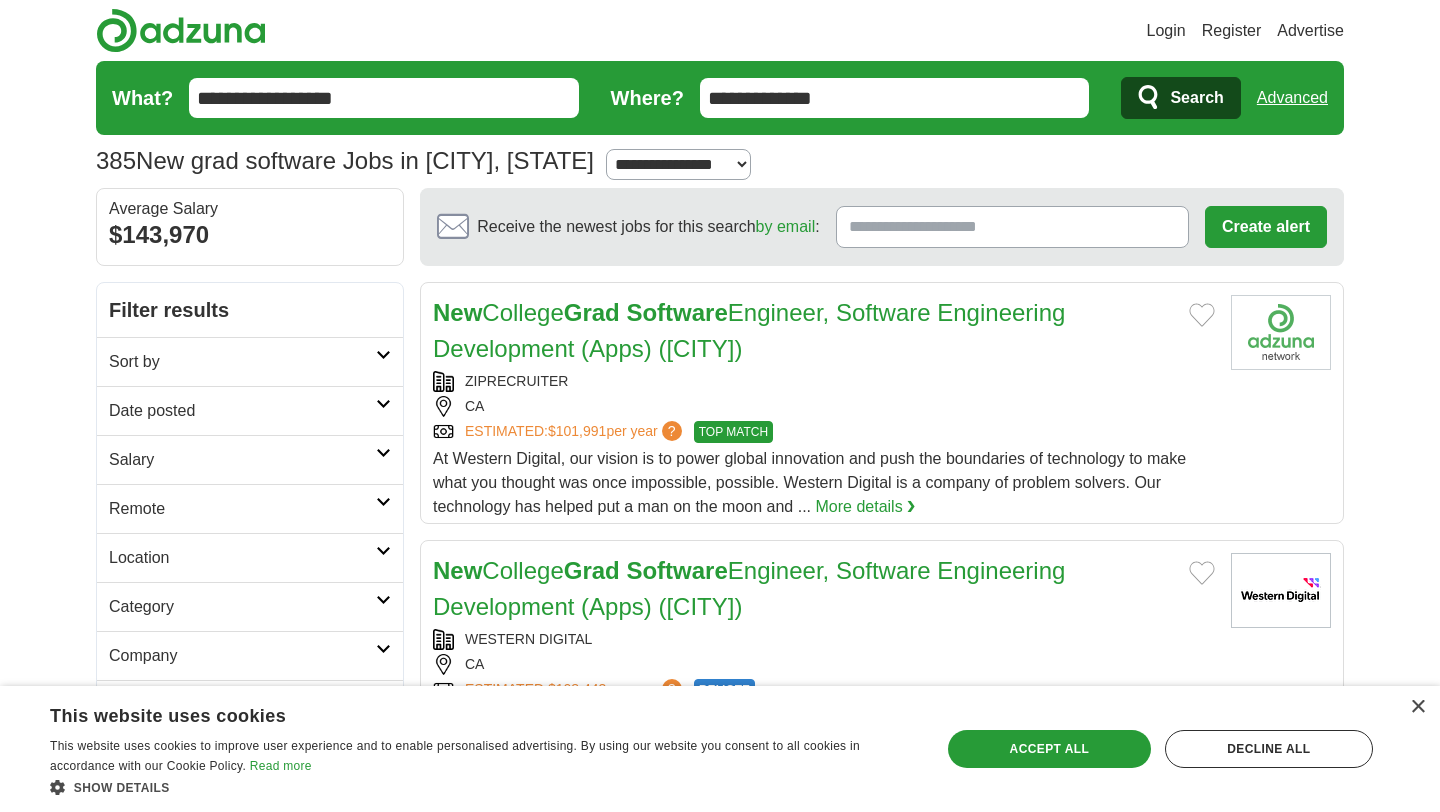 click on "Software" at bounding box center (676, 312) 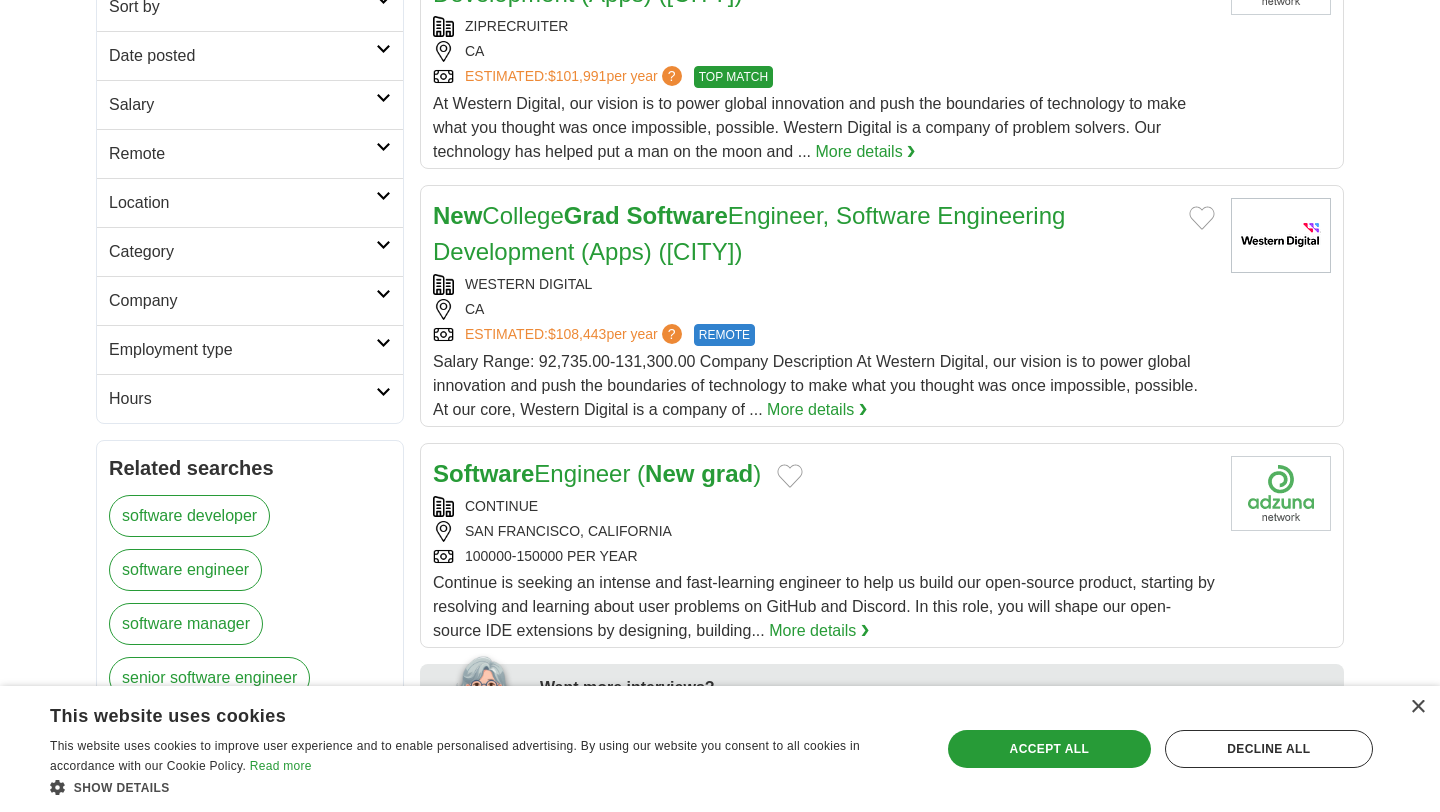 scroll, scrollTop: 373, scrollLeft: 0, axis: vertical 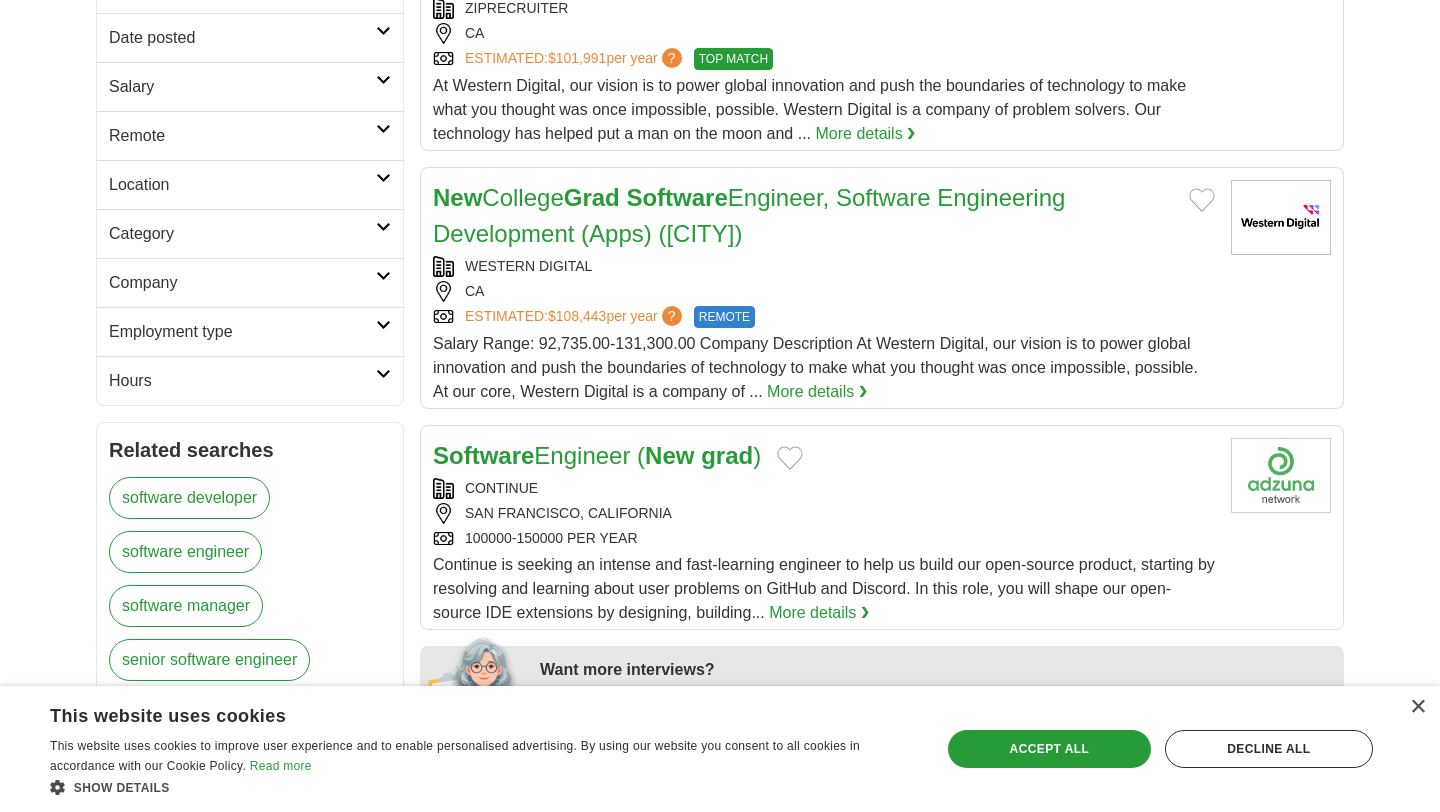 click on "Software" at bounding box center (676, 197) 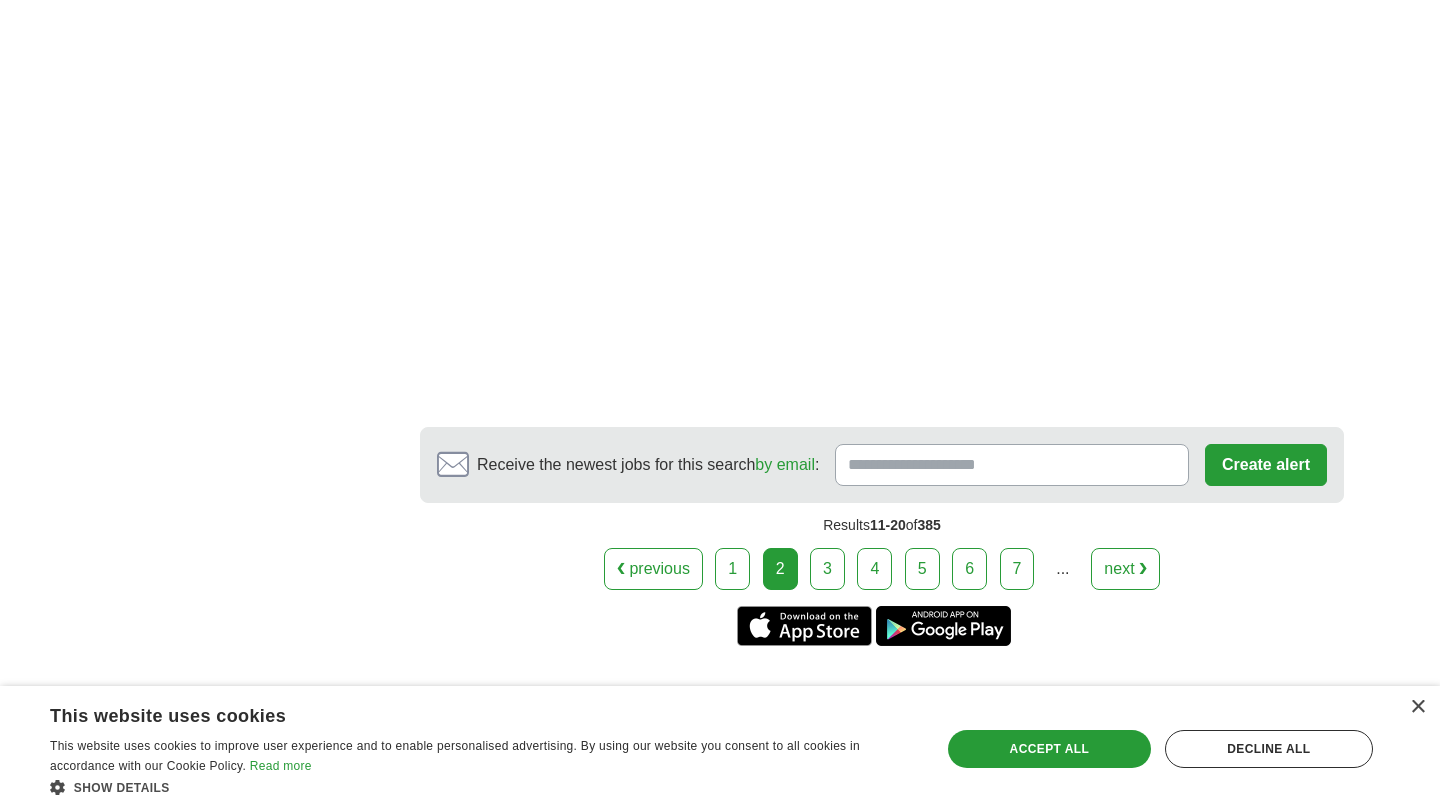 scroll, scrollTop: 3409, scrollLeft: 0, axis: vertical 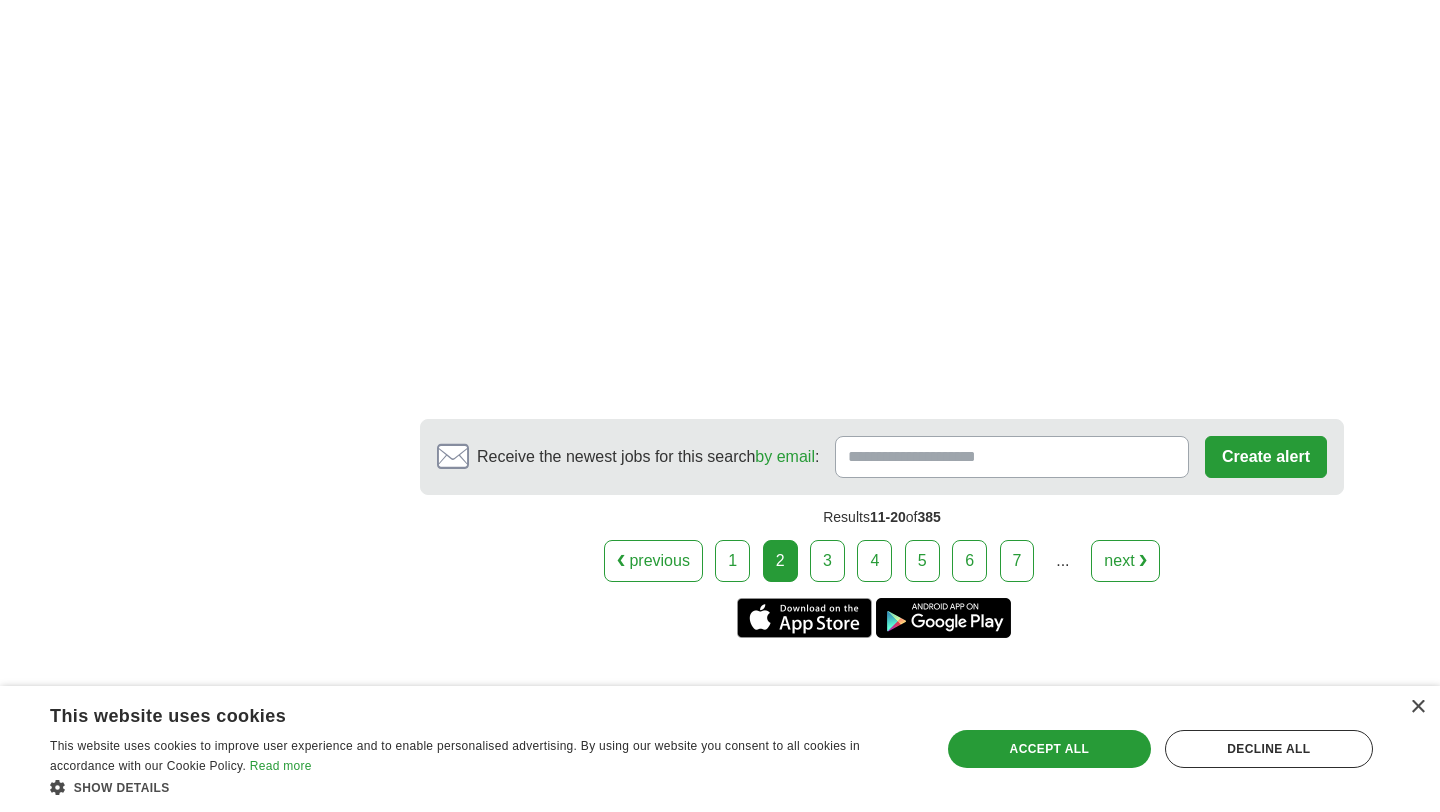click on "3" at bounding box center [827, 561] 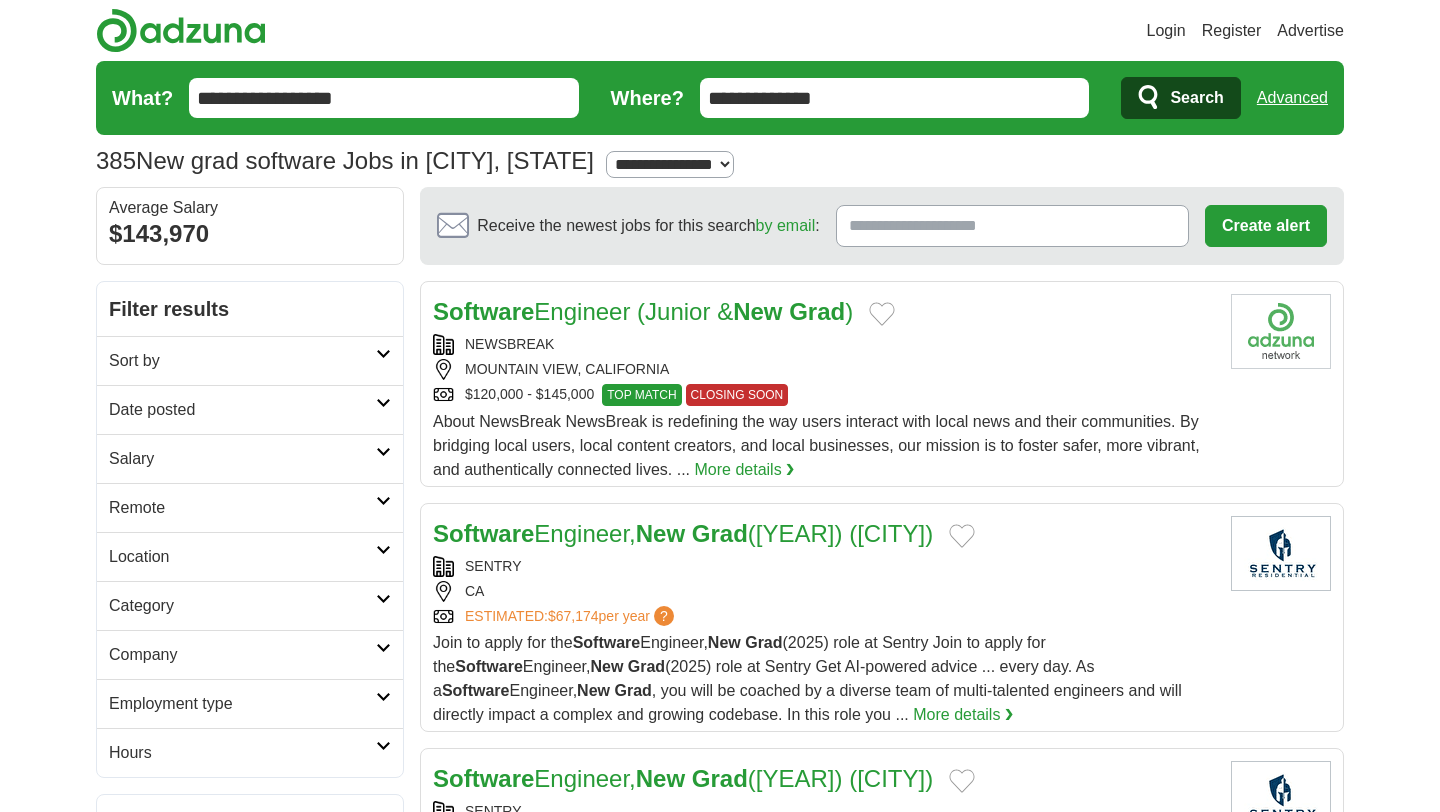 scroll, scrollTop: 0, scrollLeft: 0, axis: both 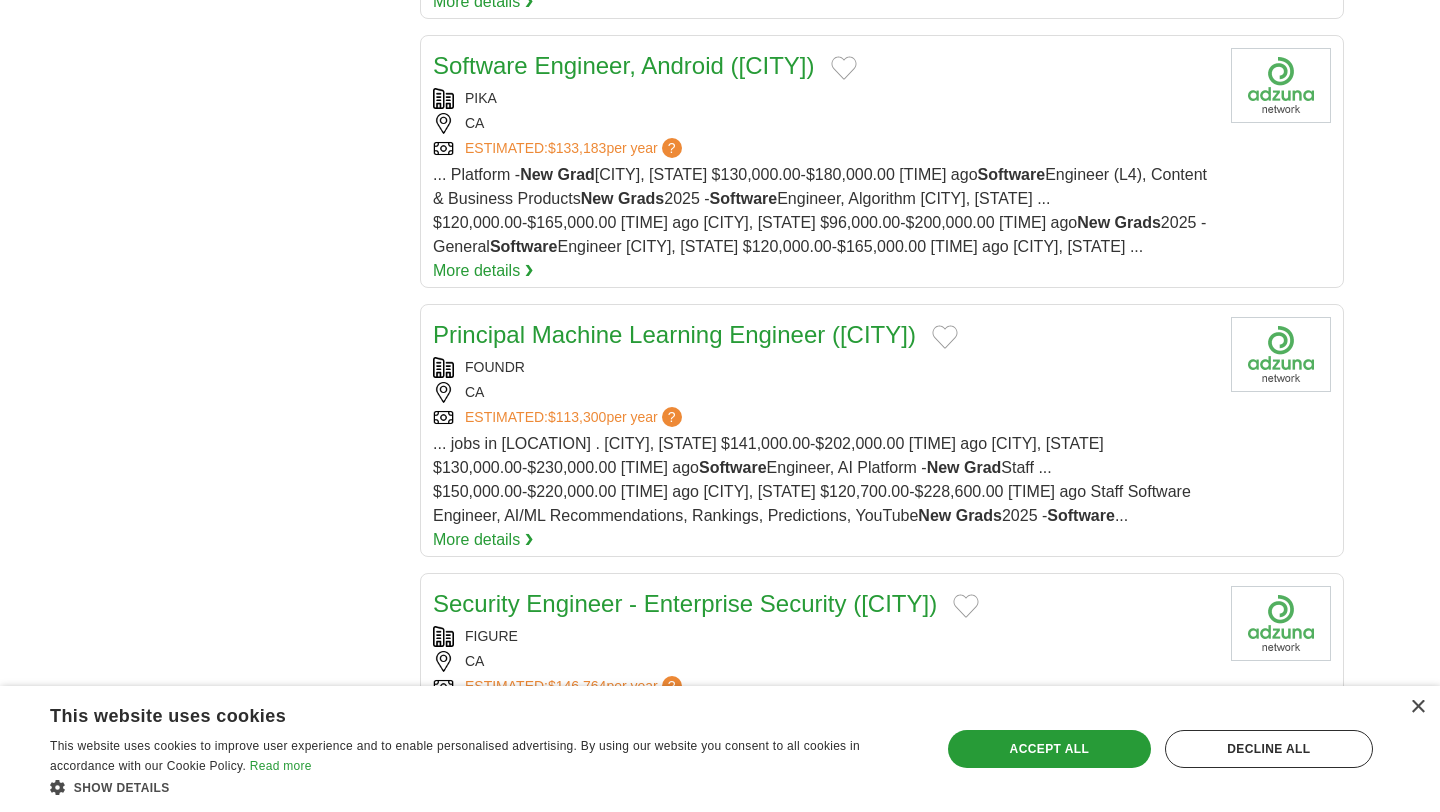 click on "Software Engineer, Android ([CITY])" at bounding box center (624, 65) 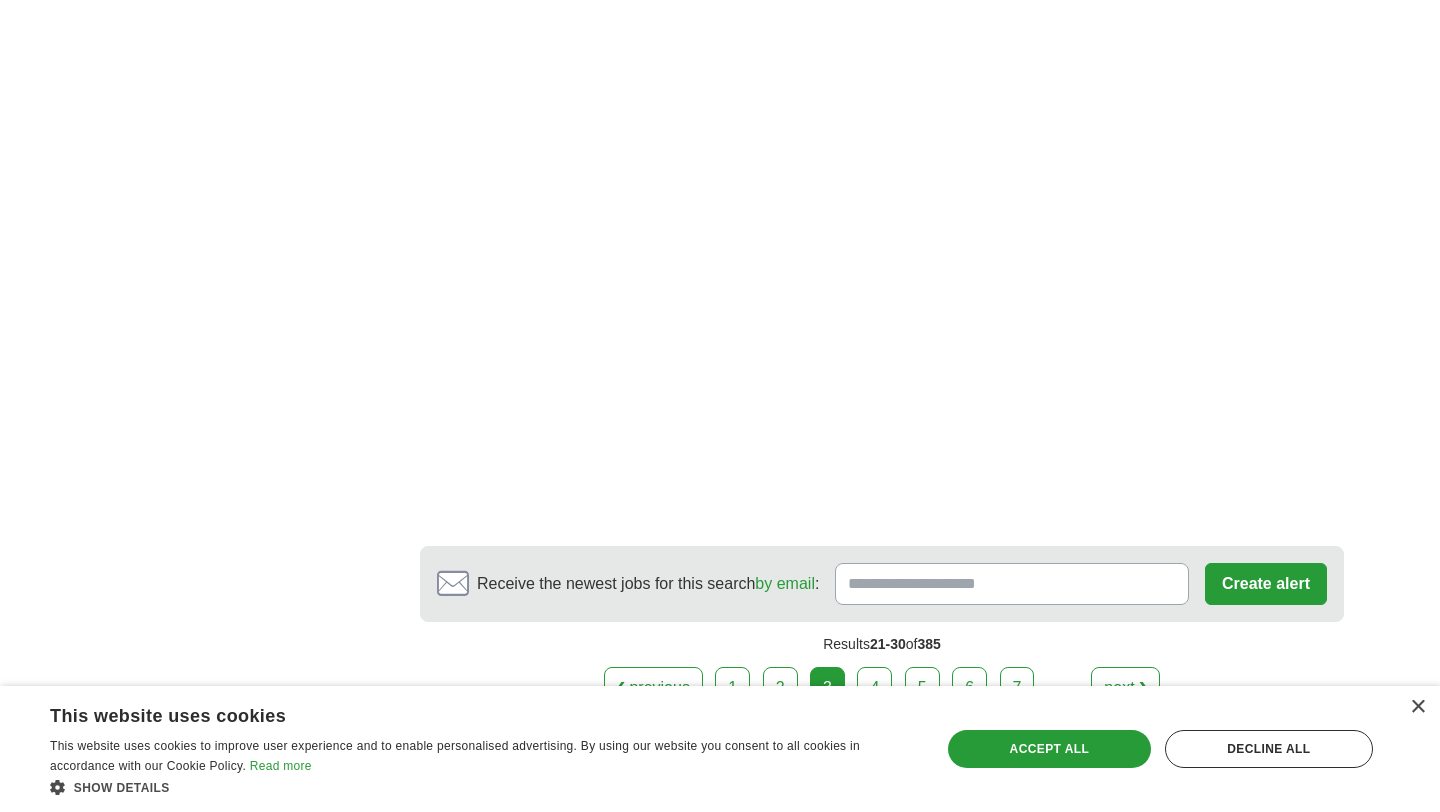 scroll, scrollTop: 3510, scrollLeft: 0, axis: vertical 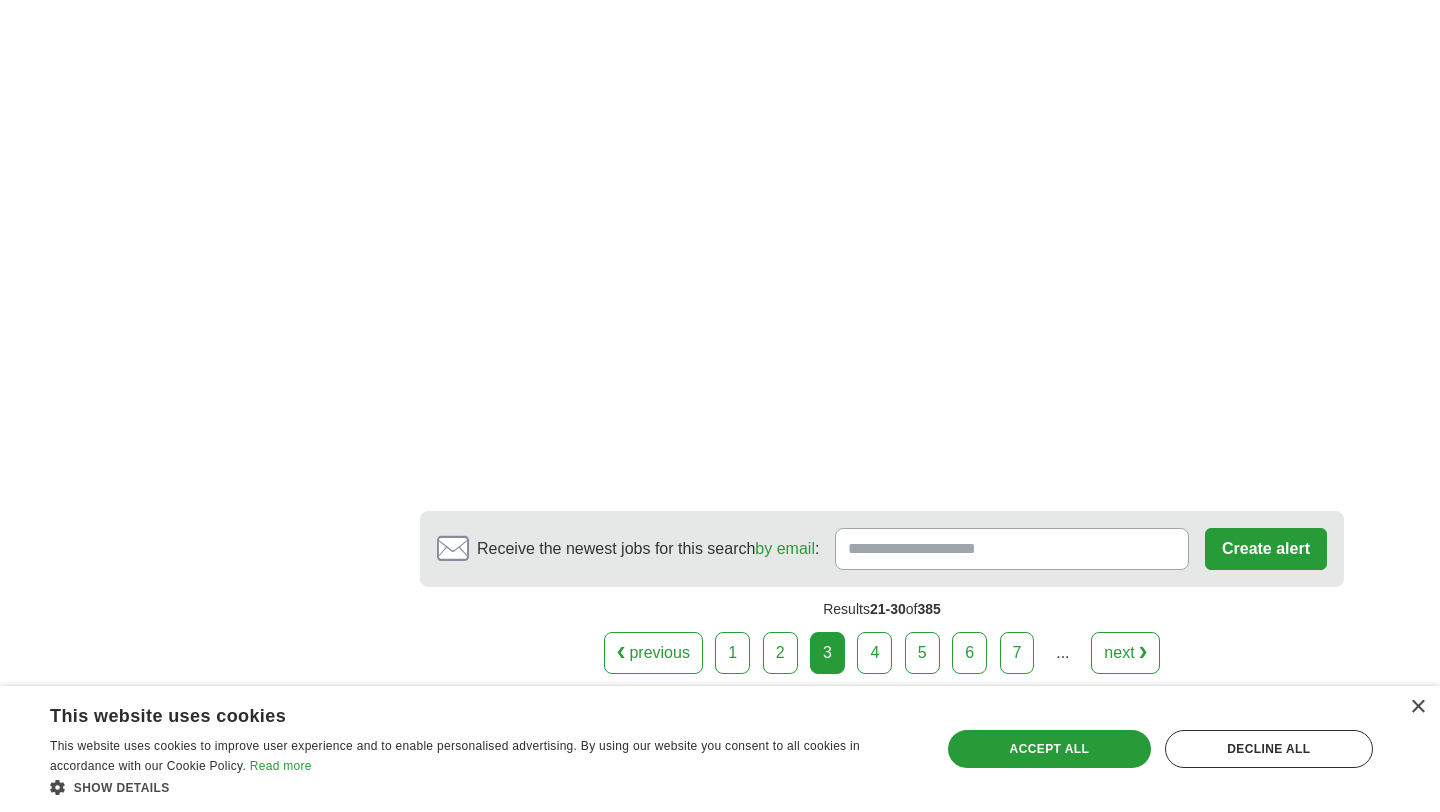 click on "4" at bounding box center [874, 653] 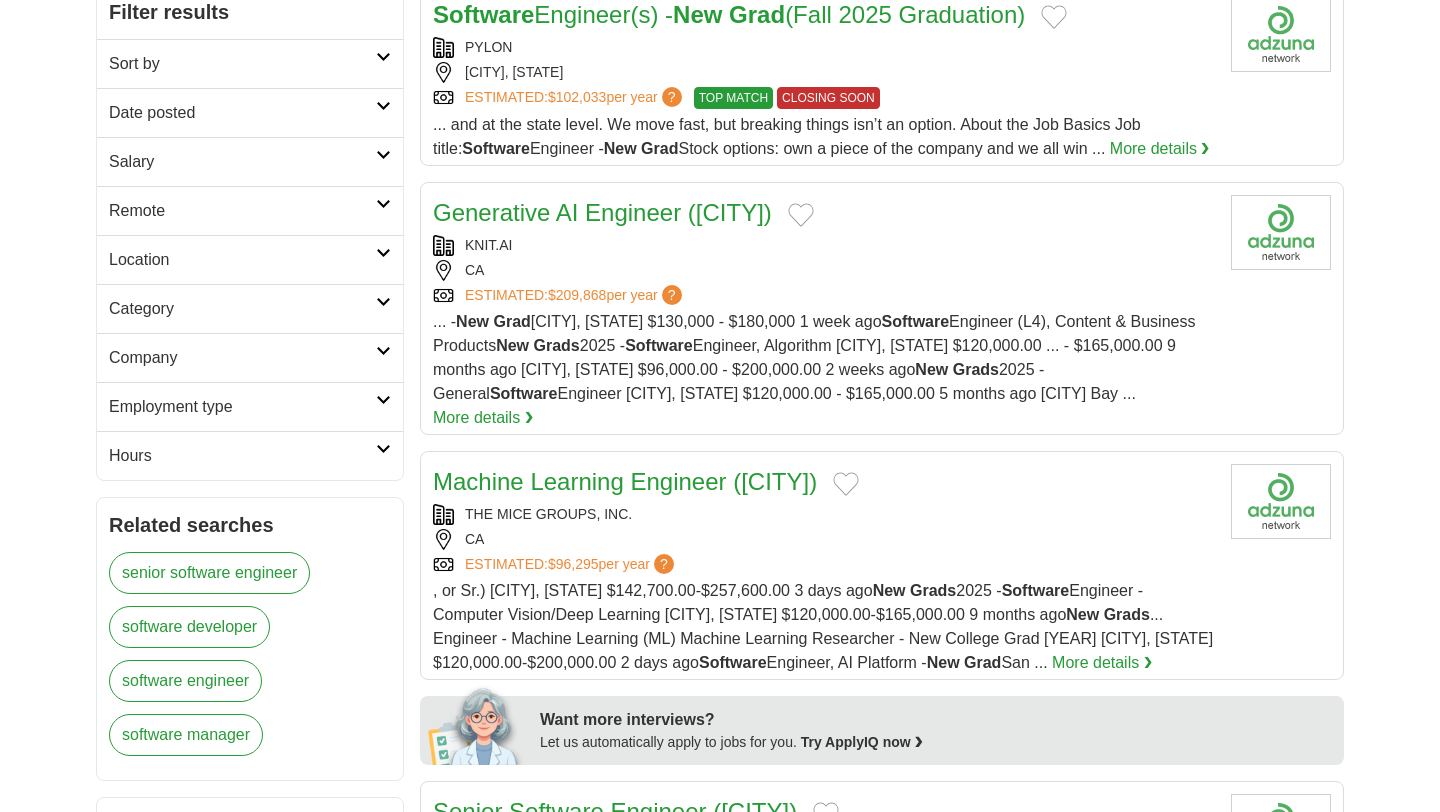 scroll, scrollTop: 360, scrollLeft: 0, axis: vertical 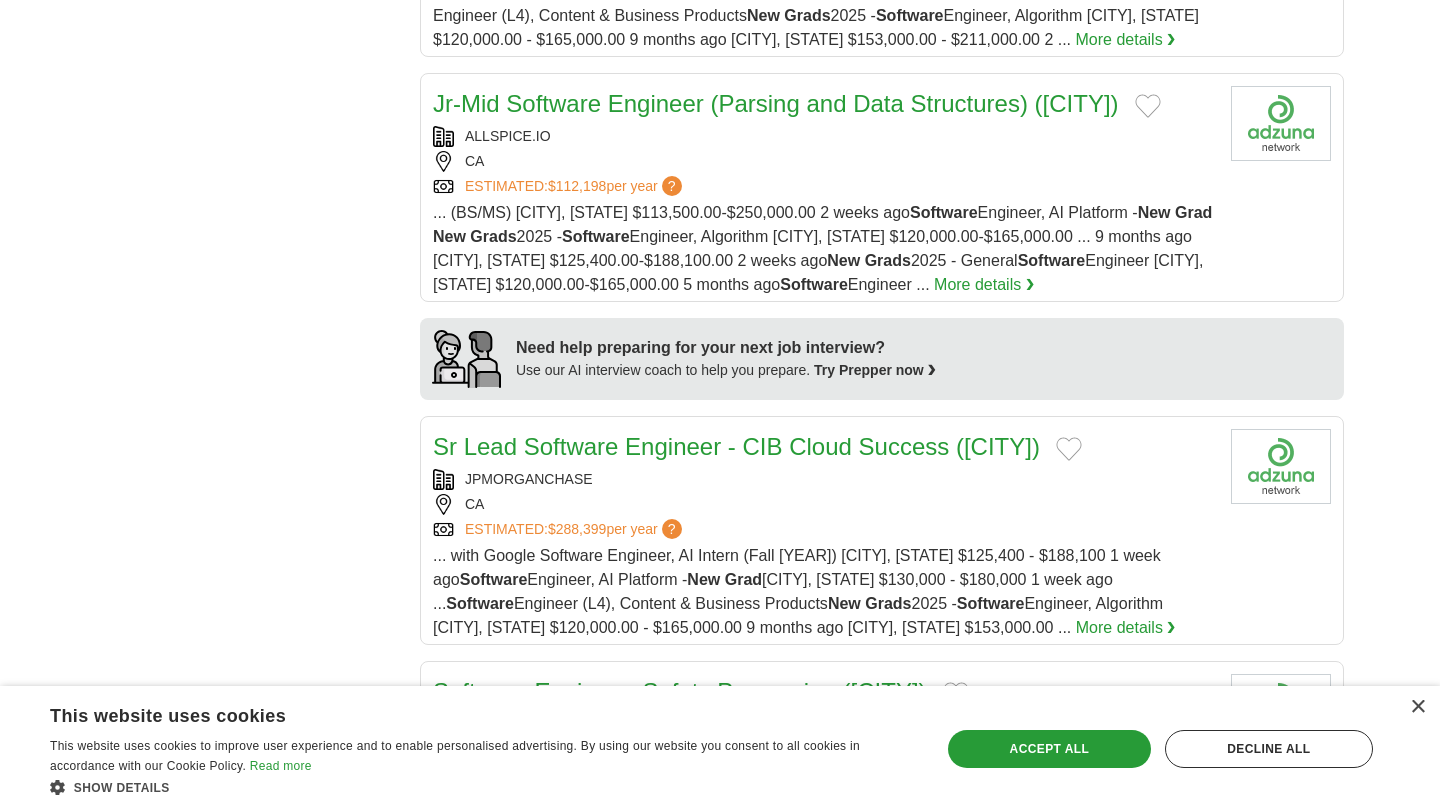 click on "Jr-Mid Software Engineer (Parsing and Data Structures) ([CITY])" at bounding box center [776, 103] 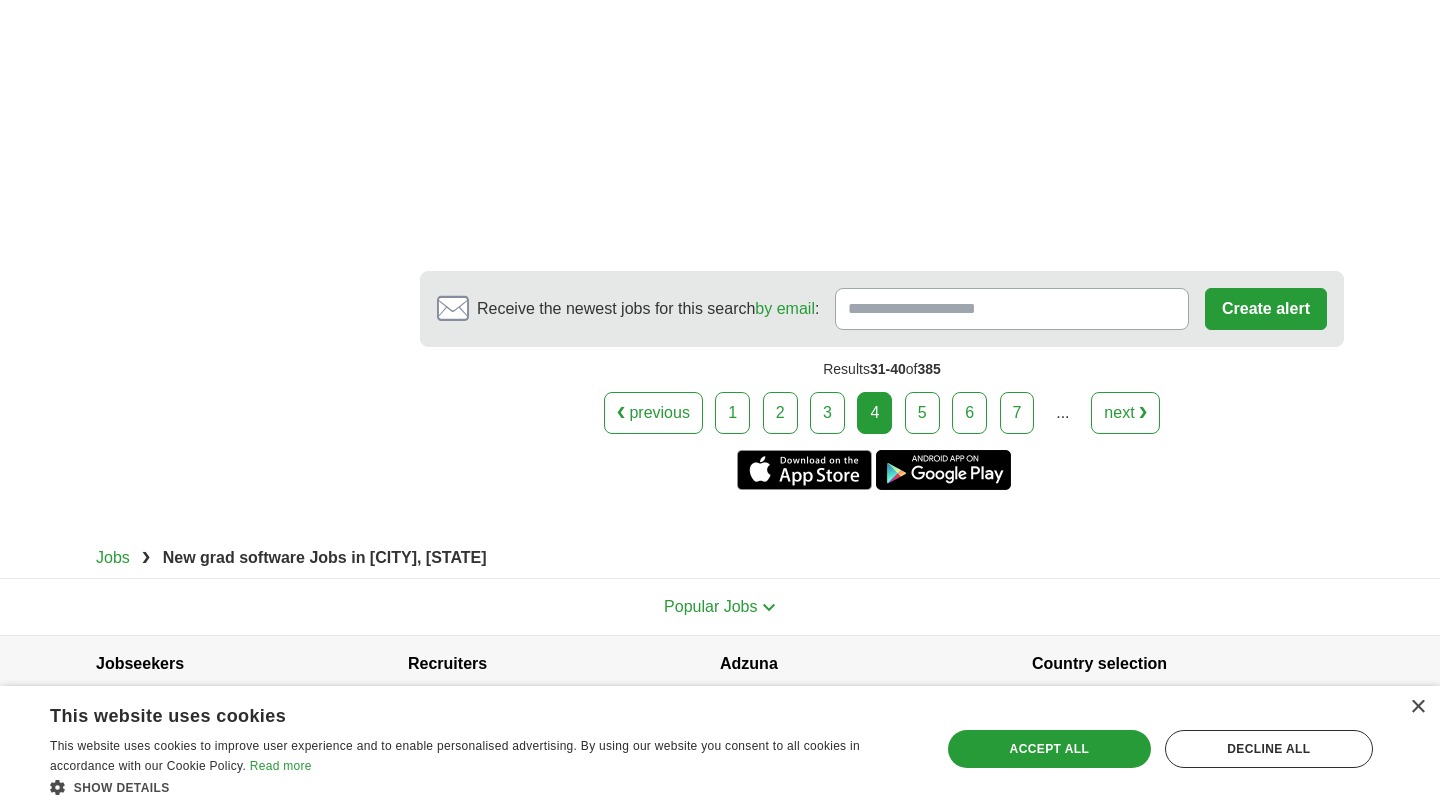 scroll, scrollTop: 3779, scrollLeft: 0, axis: vertical 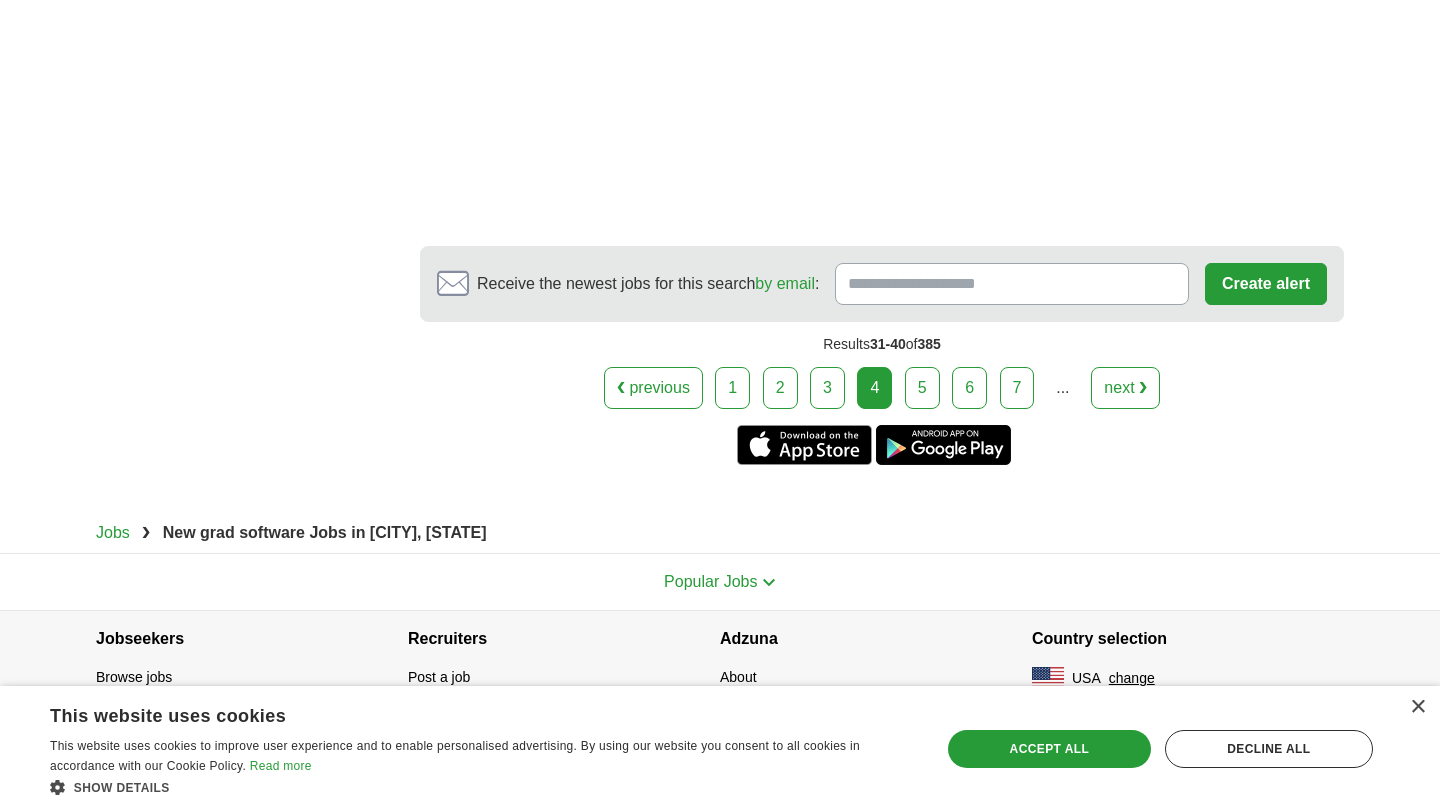 click on "5" at bounding box center [922, 388] 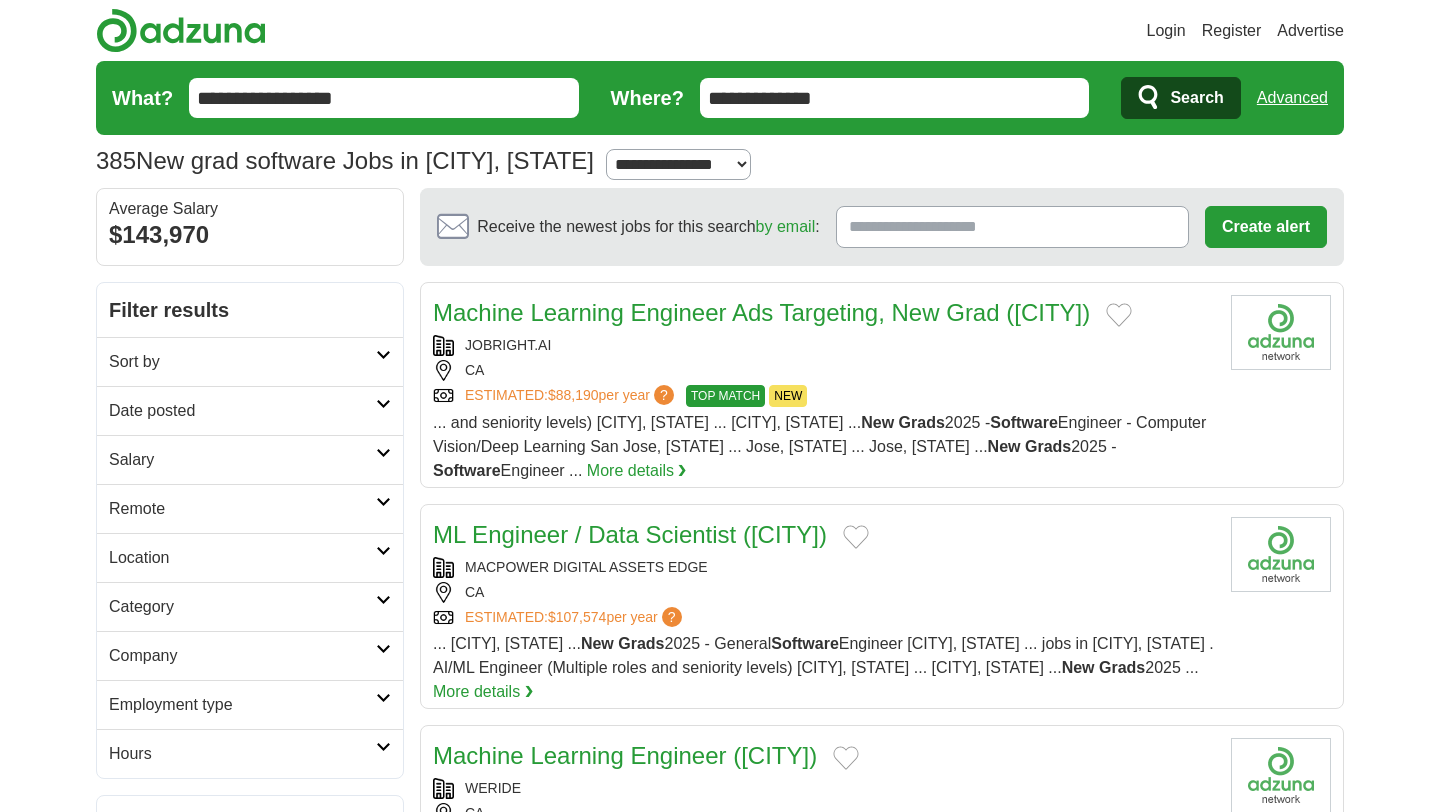 scroll, scrollTop: 0, scrollLeft: 0, axis: both 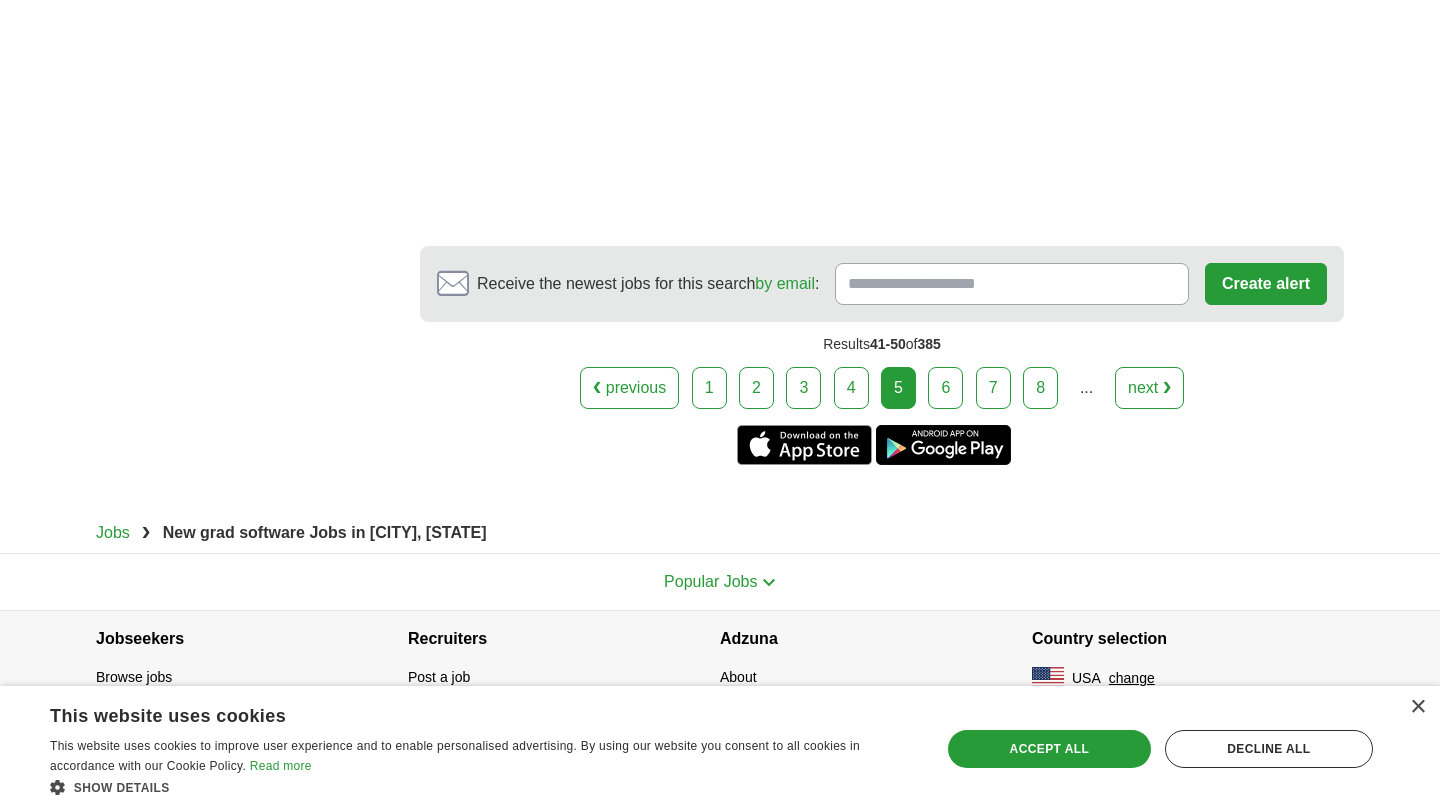 click on "6" at bounding box center [945, 388] 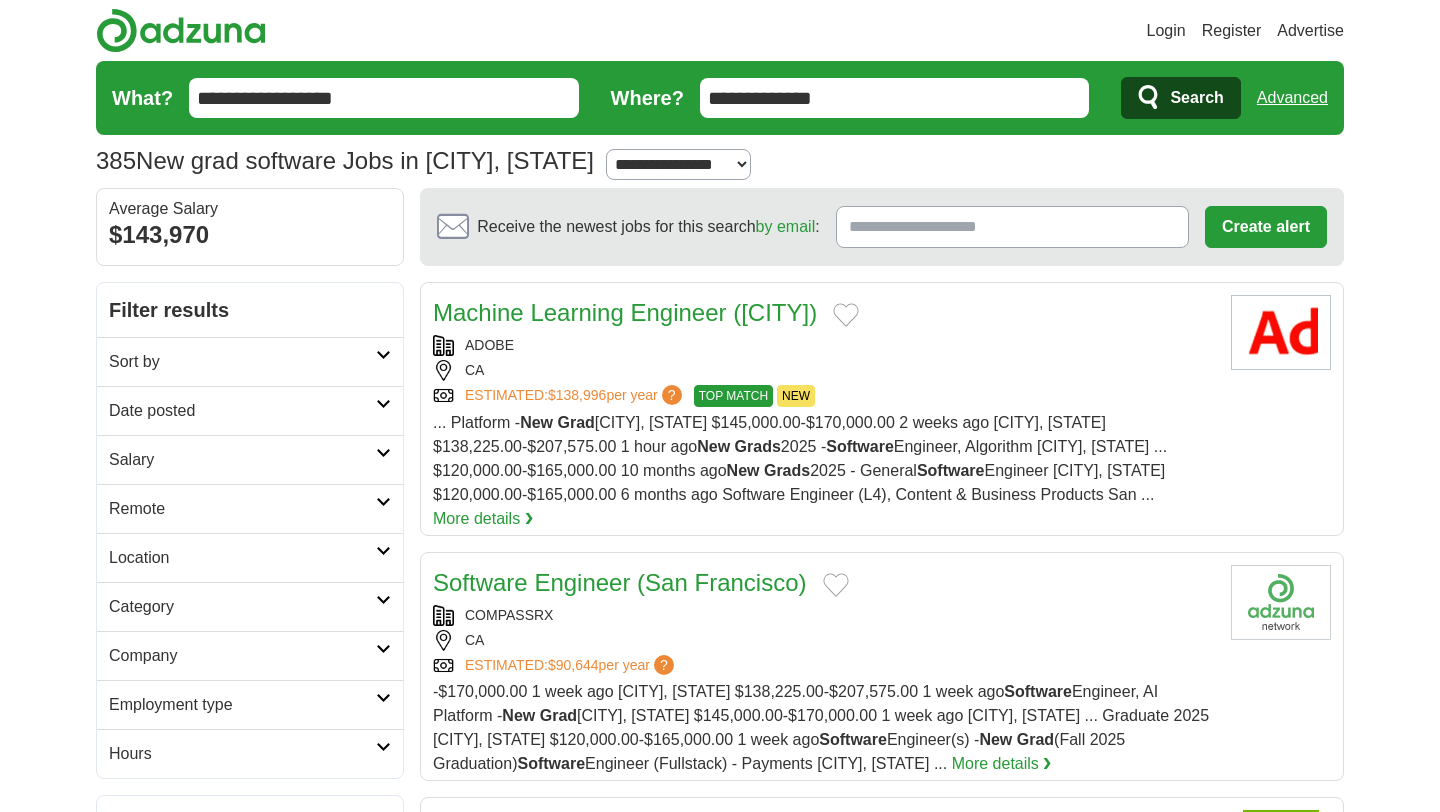 scroll, scrollTop: 572, scrollLeft: 0, axis: vertical 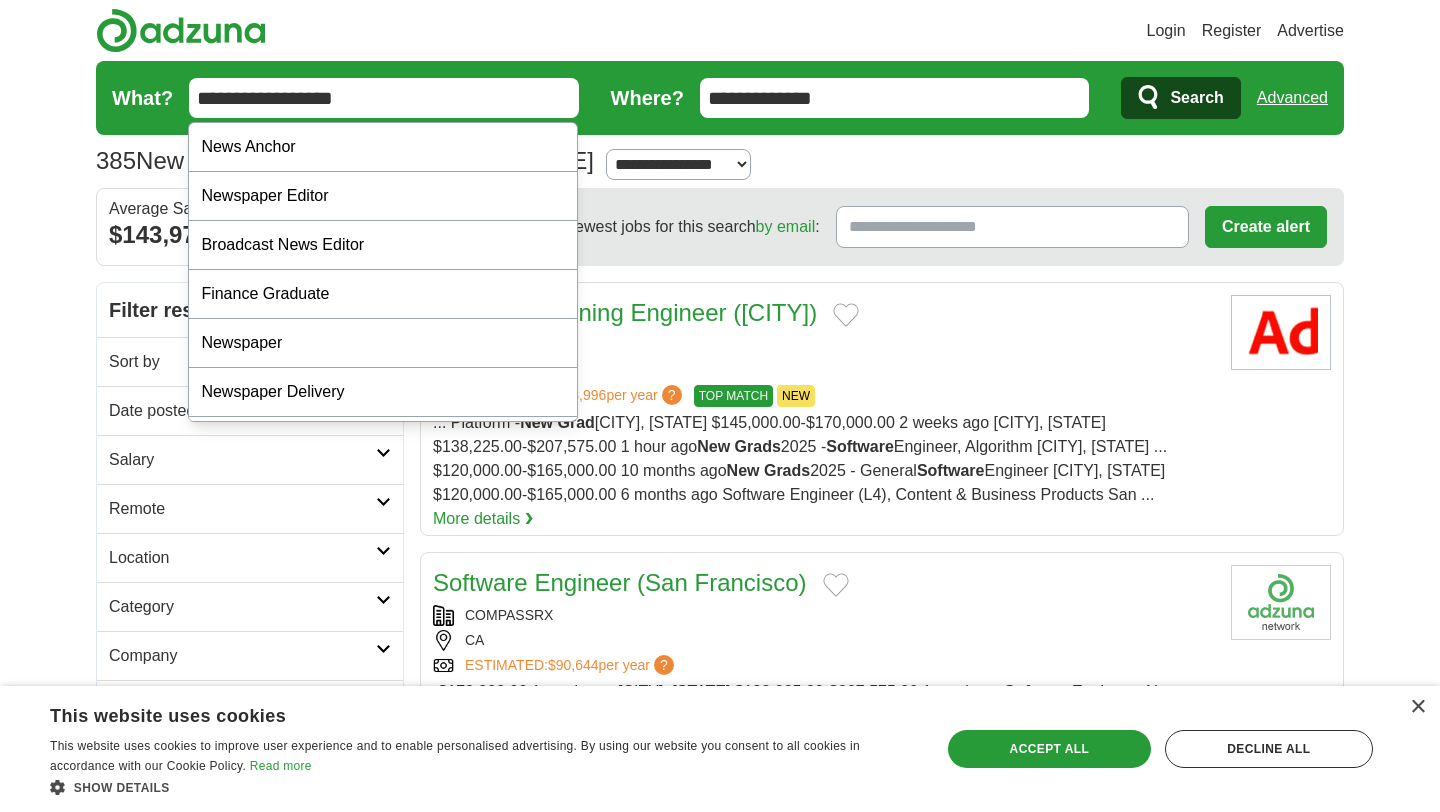 click on "**********" at bounding box center (384, 98) 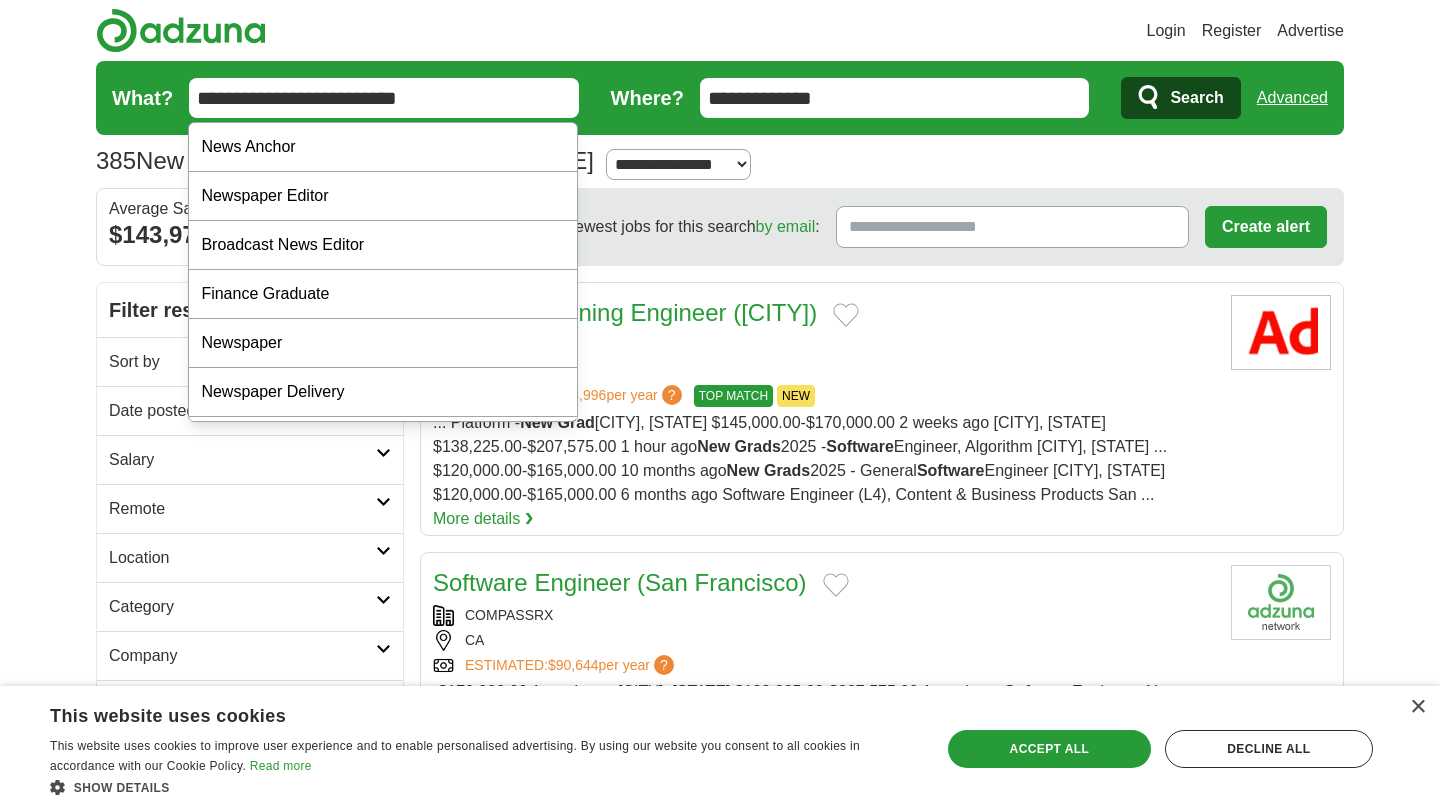 type on "**********" 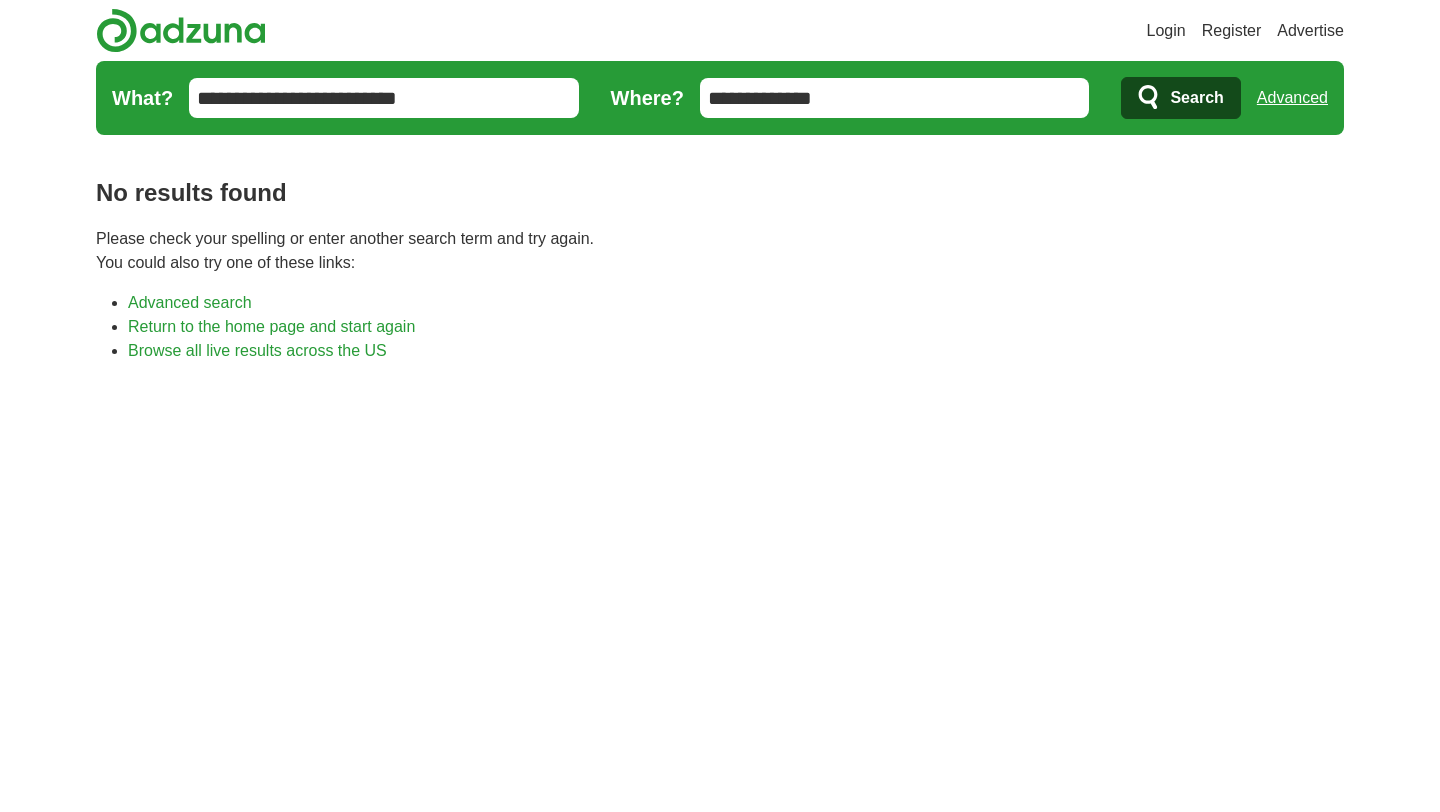 scroll, scrollTop: 0, scrollLeft: 0, axis: both 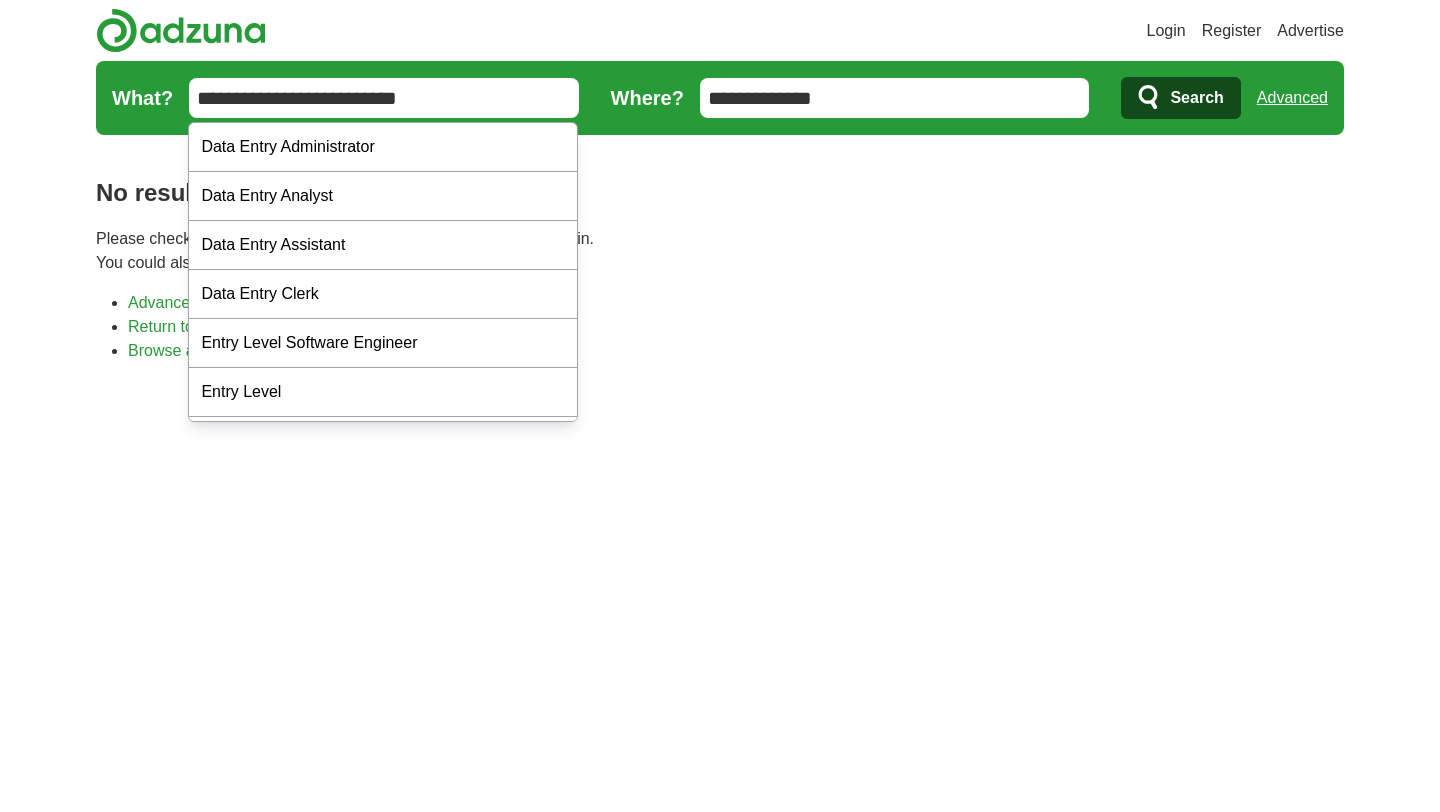 click on "**********" at bounding box center [384, 98] 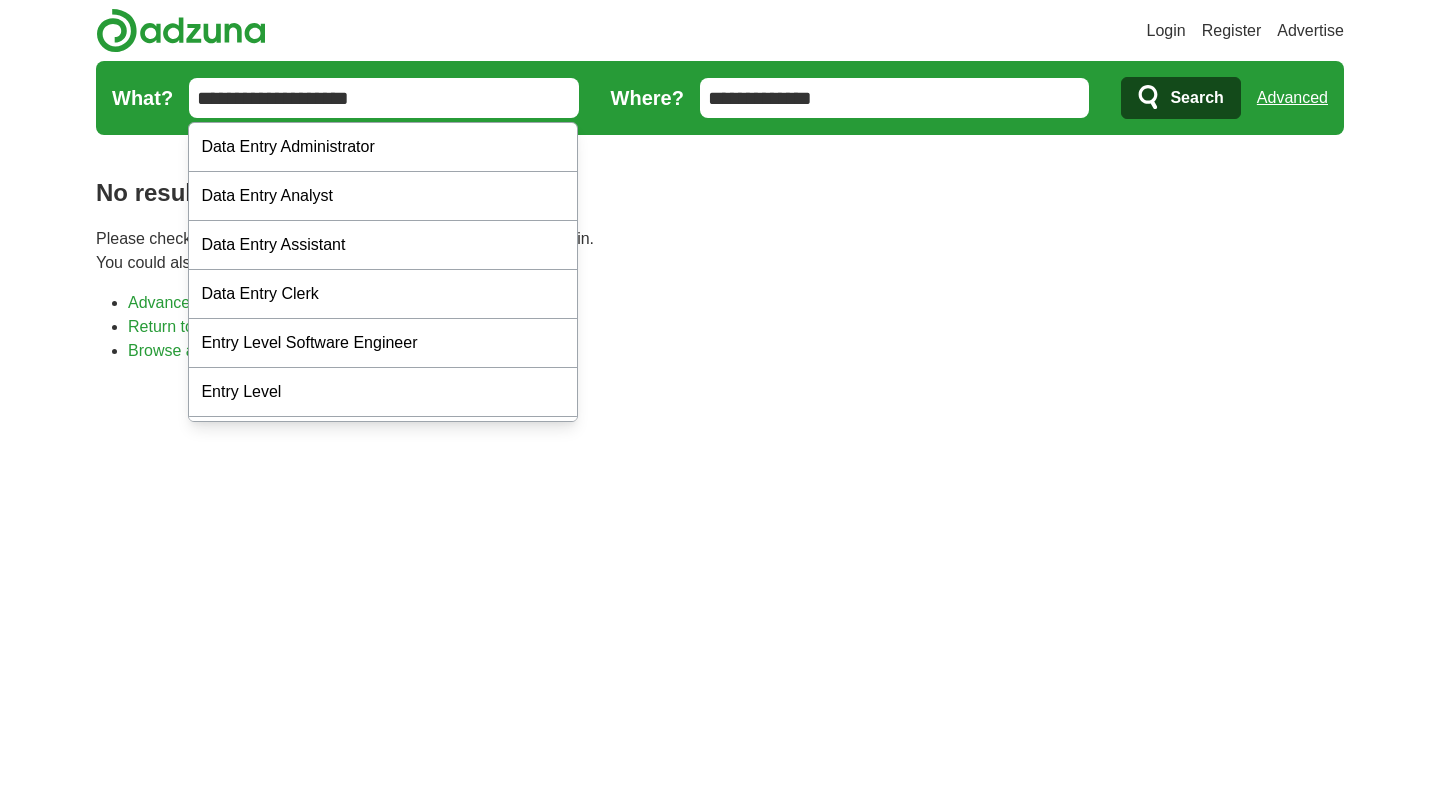 type on "**********" 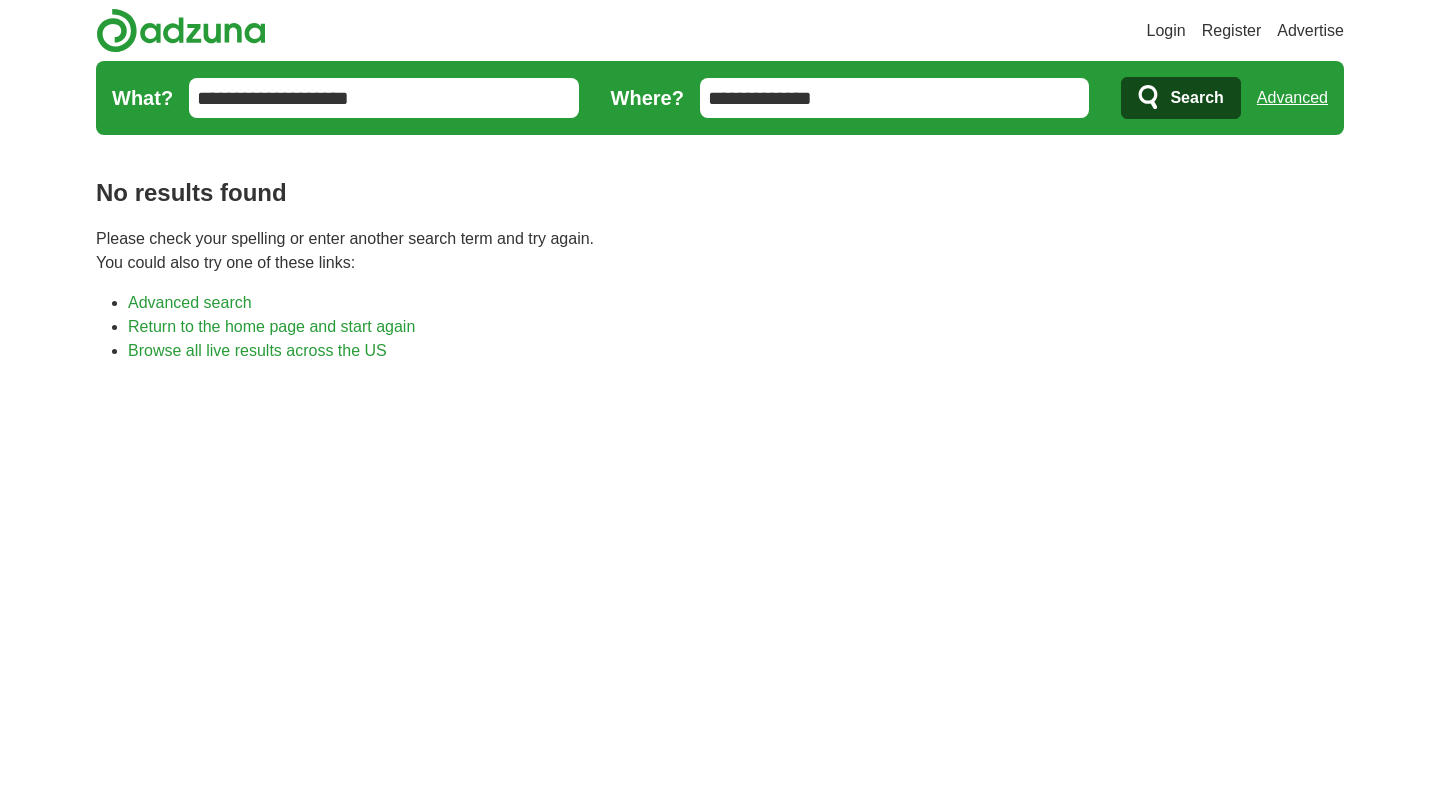 scroll, scrollTop: 0, scrollLeft: 0, axis: both 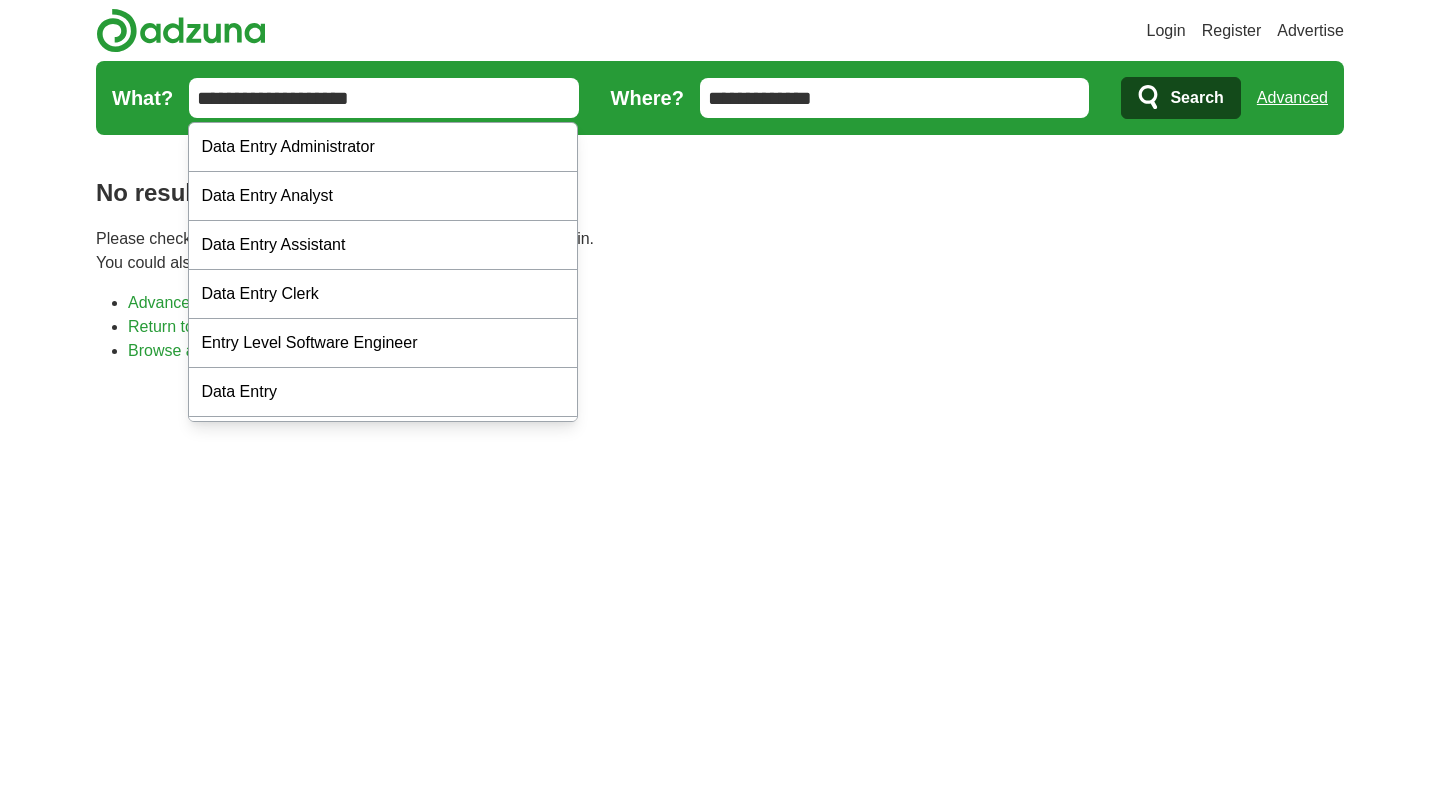 click on "**********" at bounding box center [384, 98] 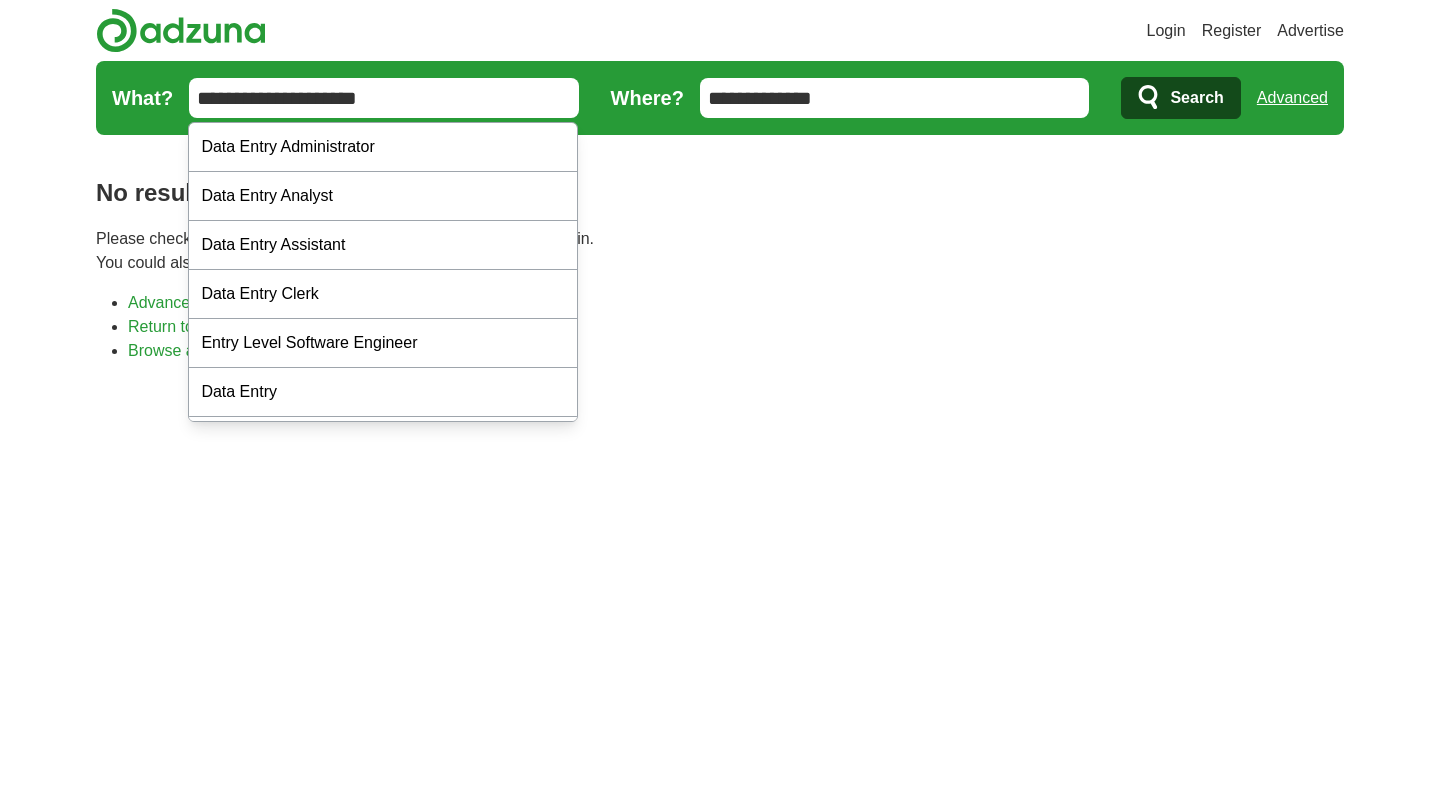 type on "**********" 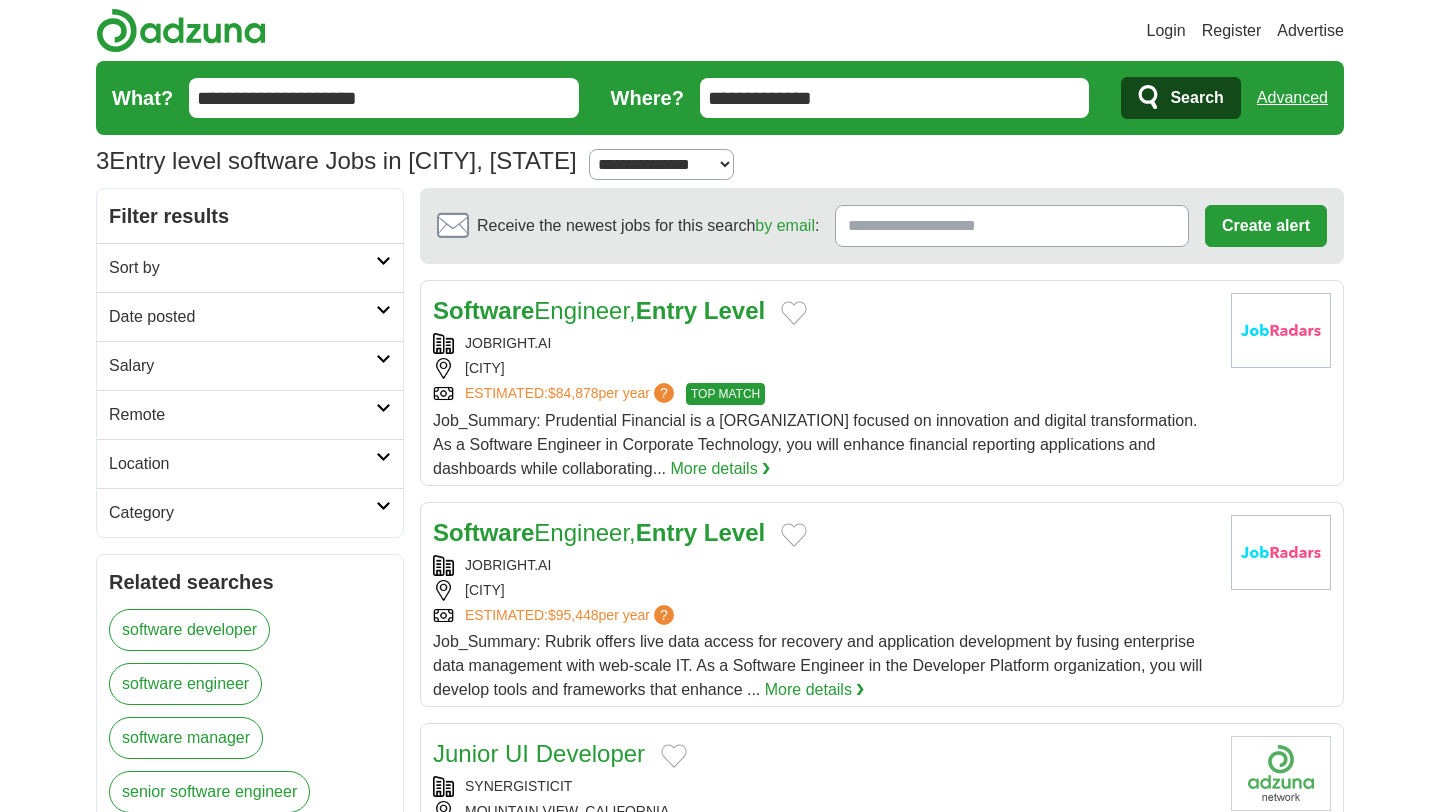 scroll, scrollTop: 0, scrollLeft: 0, axis: both 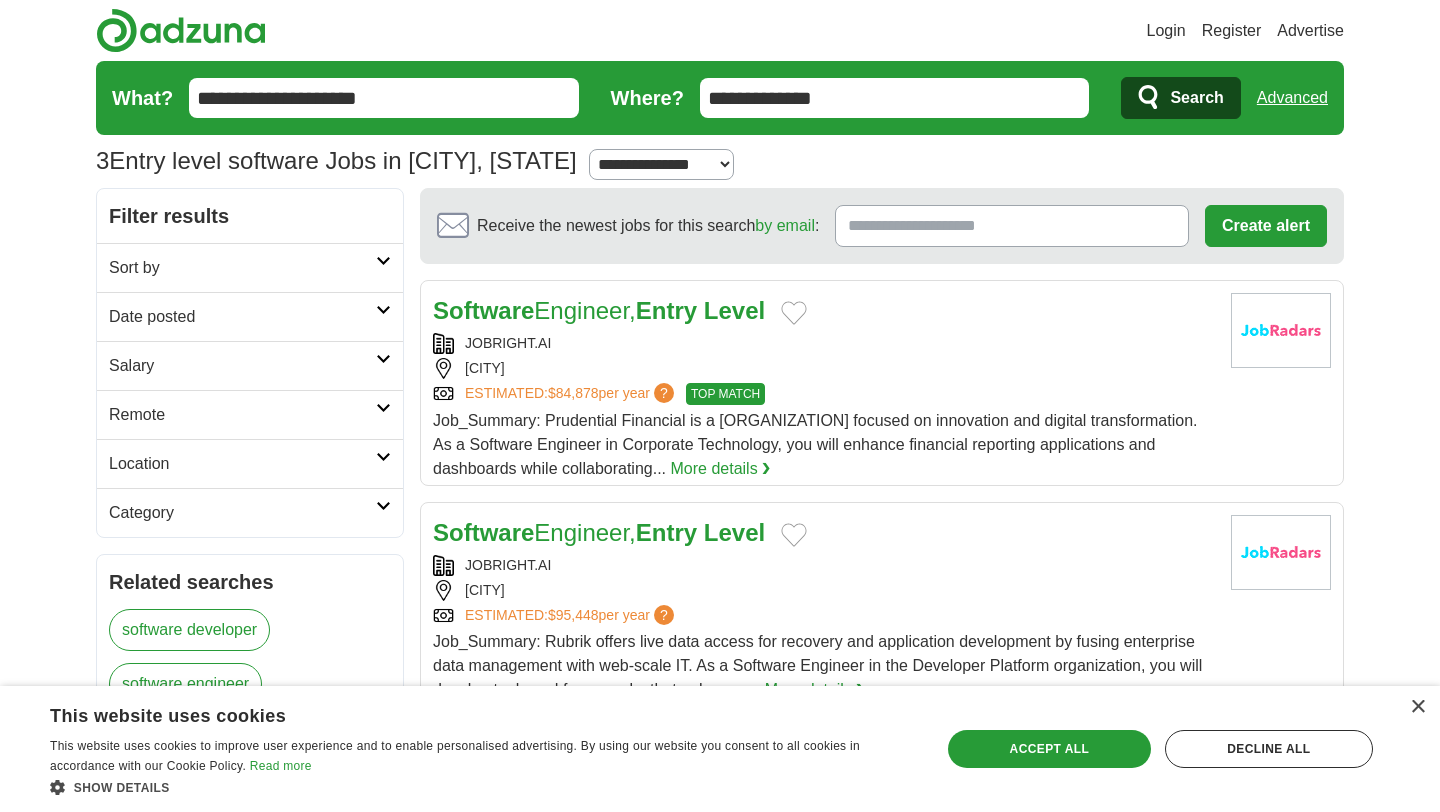 click on "[CITY]" at bounding box center (824, 368) 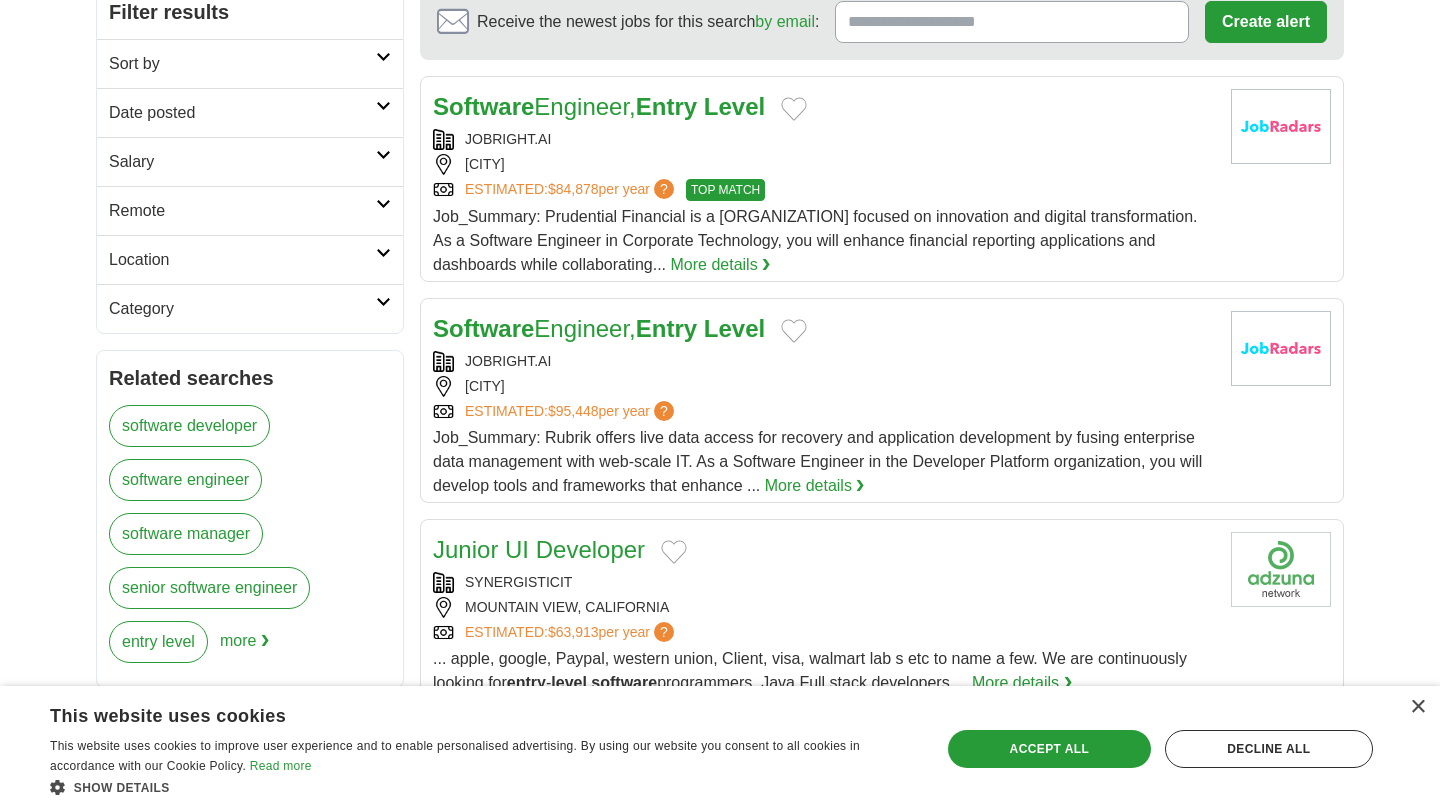scroll, scrollTop: 209, scrollLeft: 0, axis: vertical 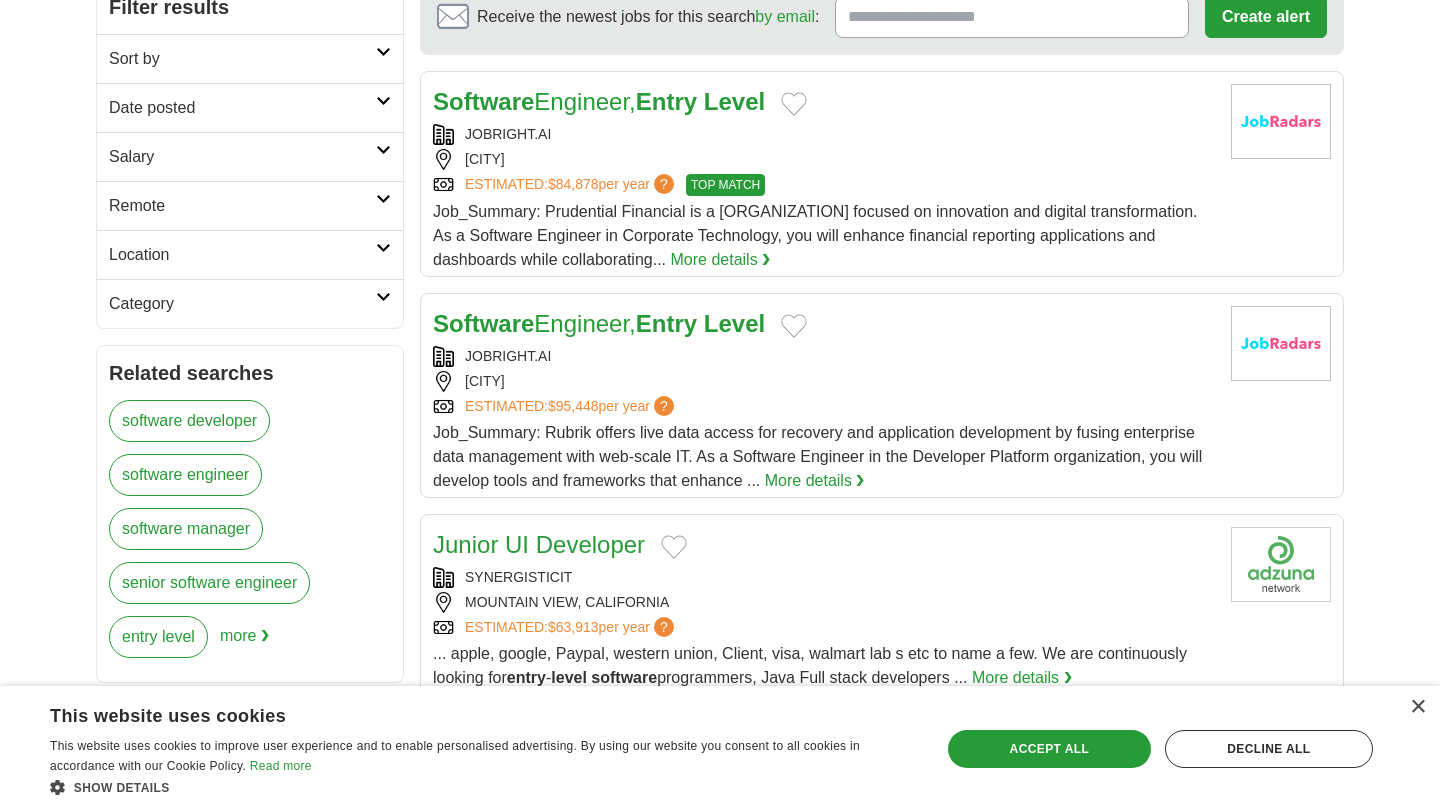 click on "Entry" at bounding box center [666, 323] 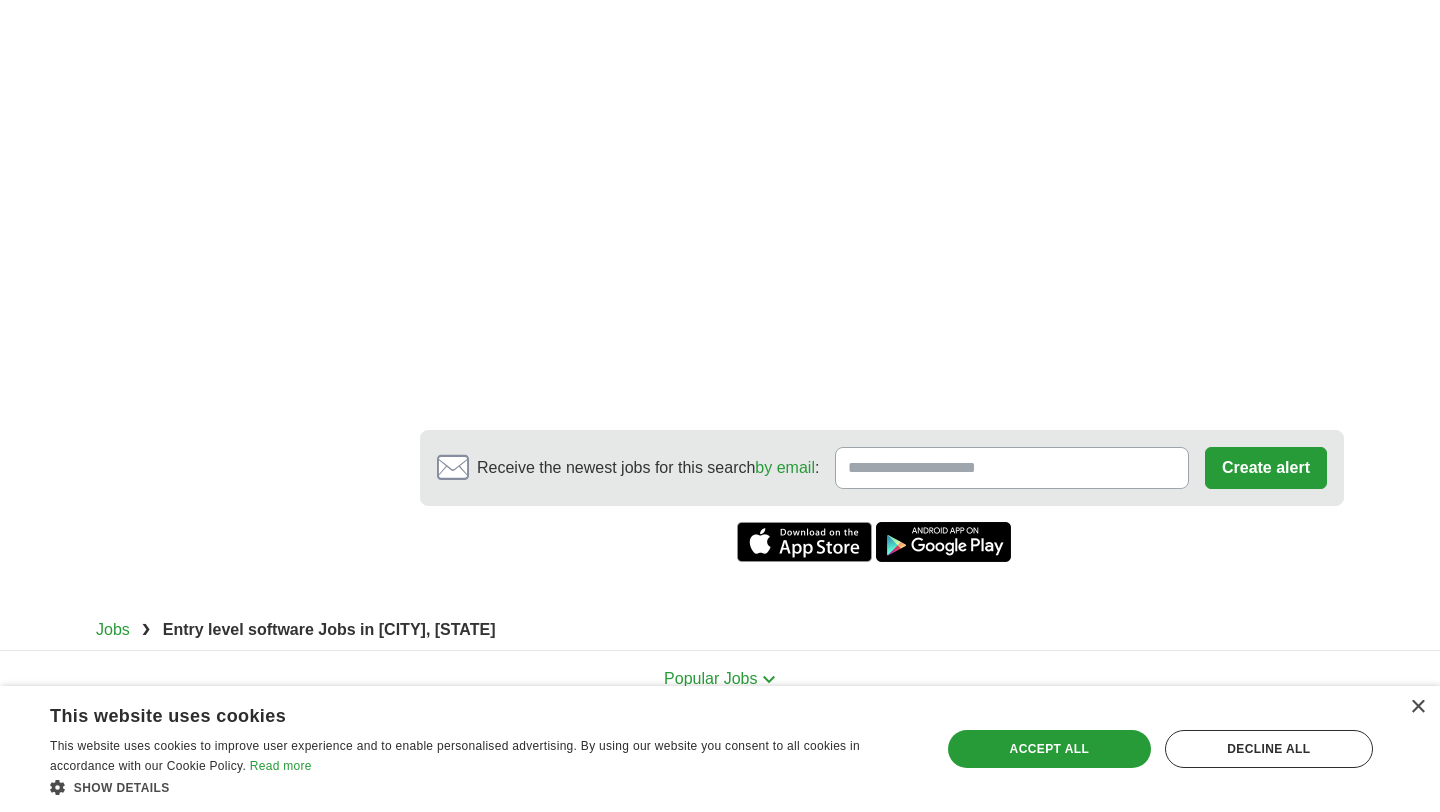 scroll, scrollTop: 1895, scrollLeft: 0, axis: vertical 